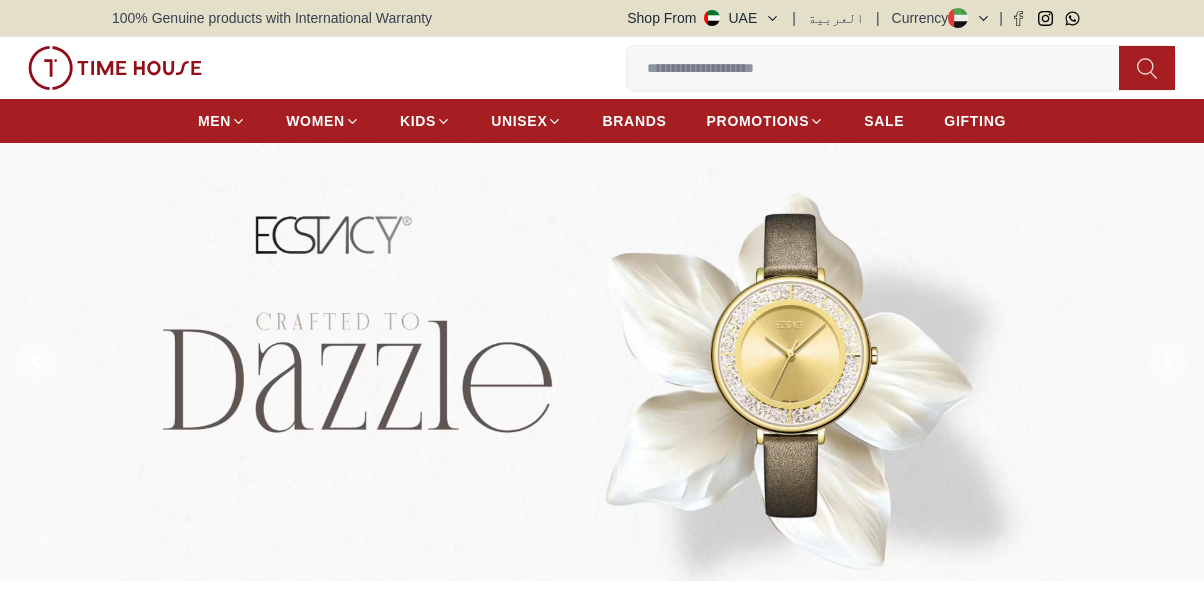 scroll, scrollTop: 0, scrollLeft: 0, axis: both 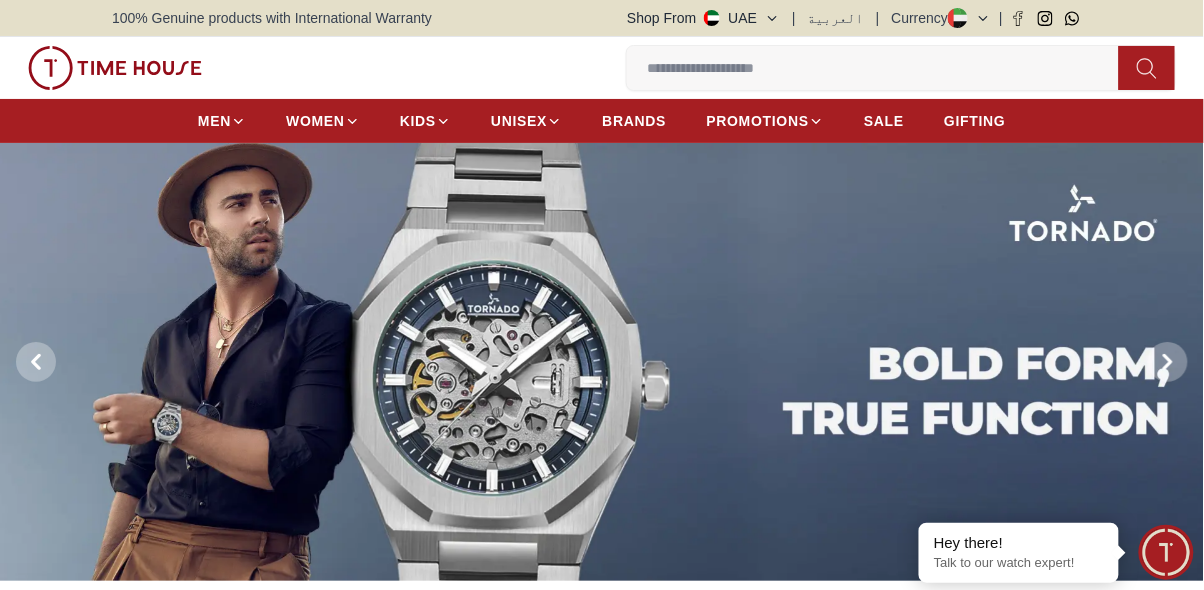 click 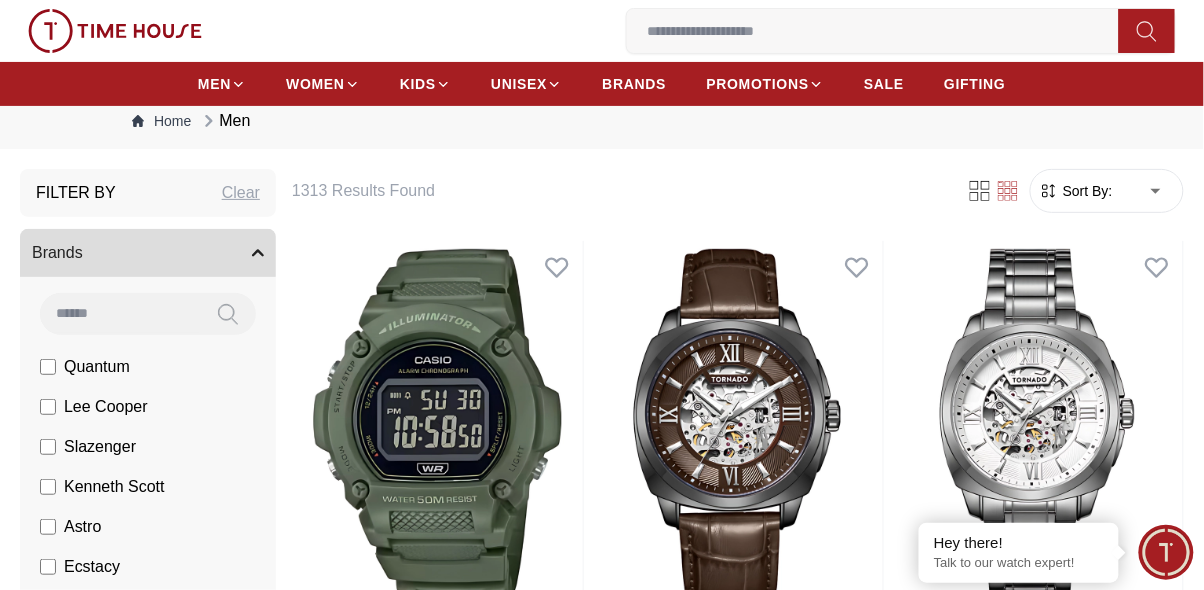 scroll, scrollTop: 48, scrollLeft: 0, axis: vertical 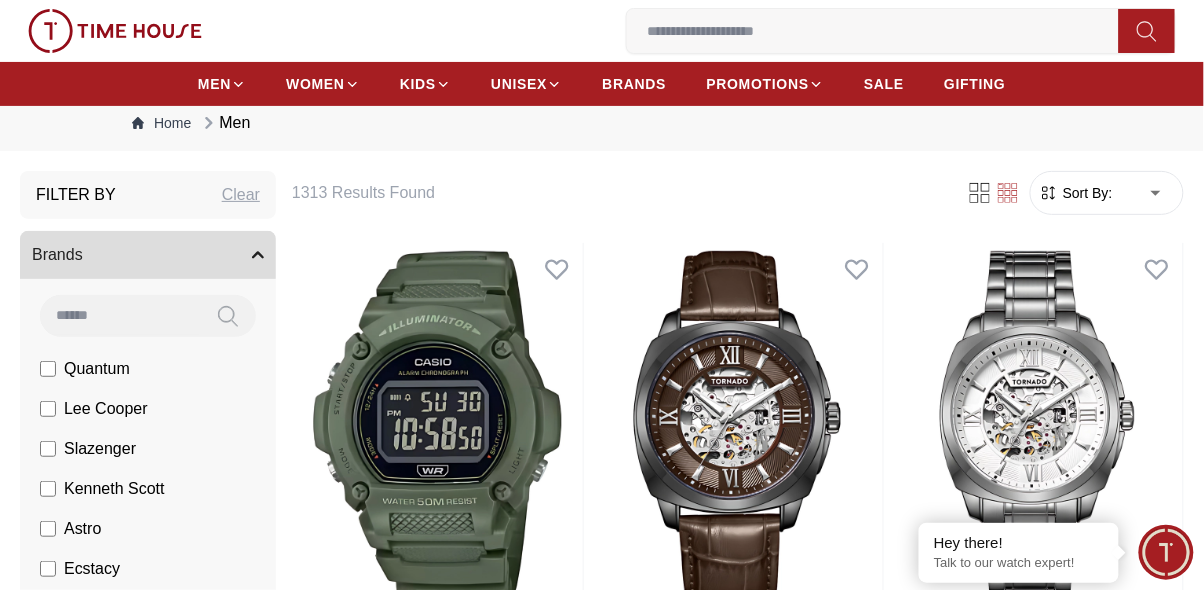 click on "100% Genuine products with International Warranty Shop From [COUNTRY] | العربية | Currency | 0 Wishlist Help Our Stores My Account 0 Wishlist My Bag MEN WOMEN KIDS UNISEX BRANDS PROMOTIONS SALE GIFTING Home Men Filter By Clear Brands Quantum Lee Cooper Slazenger Kenneth Scott Astro Ecstacy Tornado CASIO CITIZEN GUESS ORIENT Armani Exchange Police Ducati CERRUTI 1881 G-Shock Lee Cooper Accessories Tsar Bomba Color Black Green Blue Red Dark Blue Silver Silver / Black Orange Rose Gold Grey White White / Rose Gold Silver / Silver Dark Blue / Silver Silver / Gold Silver / Rose Gold Black / Black Black / Silver Black / Rose Gold Gold Yellow Brown White / Silver Light Blue Black /Rose Gold Black /Grey Black /Red Black /Black Black / Rose Gold / Black Rose Gold / Black Rose Gold / Black / Black Pink Green /Silver Purple Silver Silver Silver / Blue Green / Green Blue / Black Blue / Blue Titanum Navy Blue Military Green Blue / Silver Champagne White / Gold White / Gold Black Ivory Green / Silver 40" at bounding box center [602, 2546] 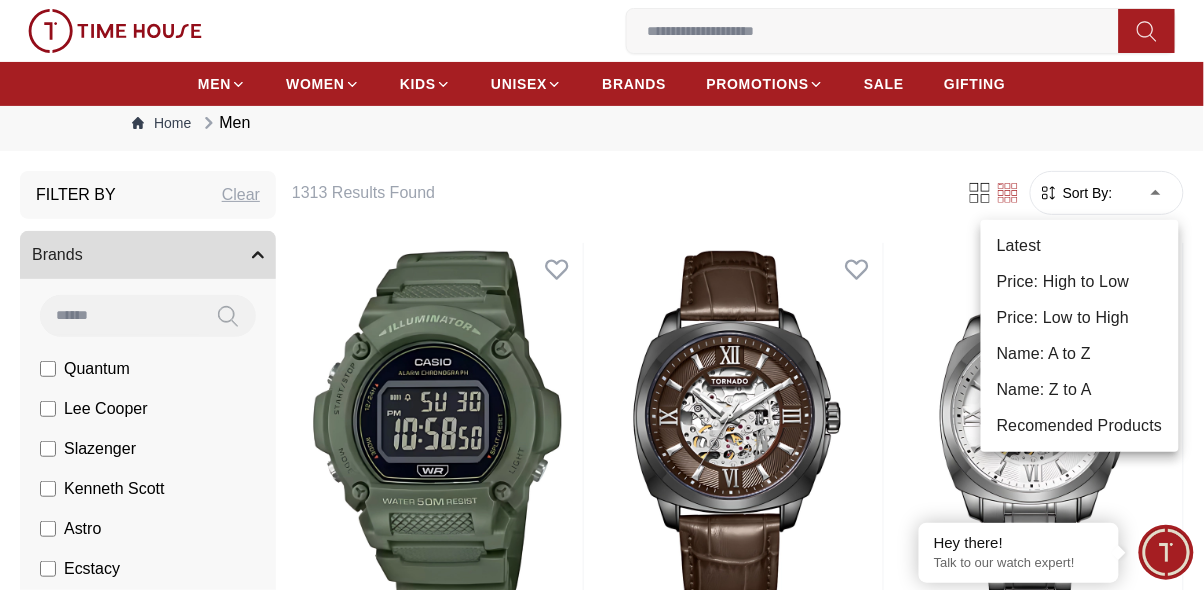 click on "Price: Low to High" at bounding box center [1080, 318] 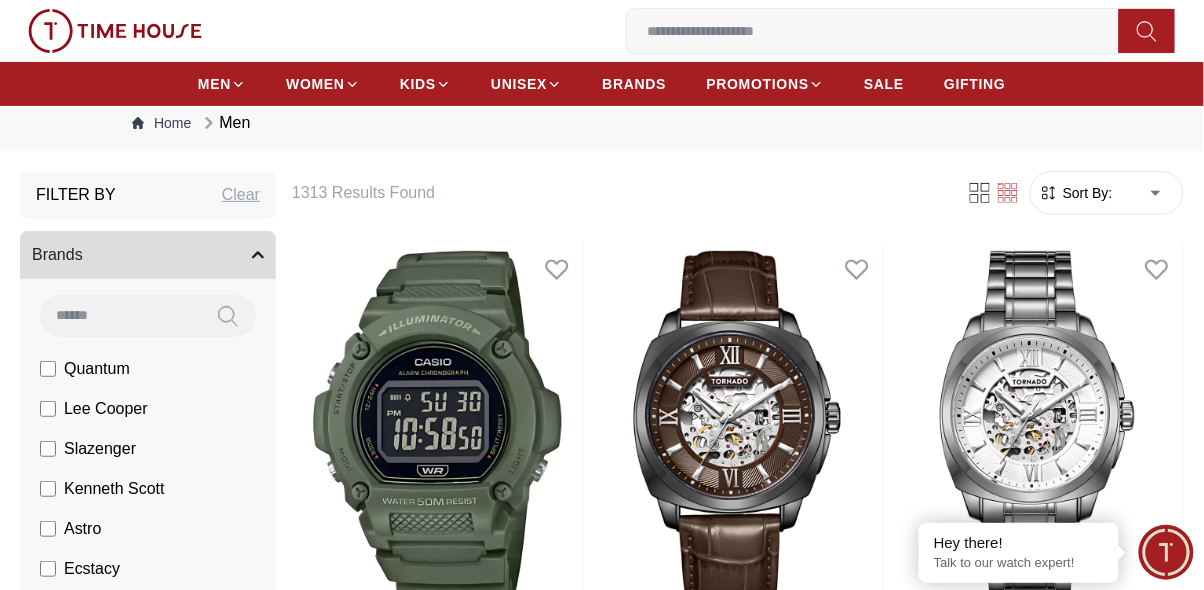 type on "*" 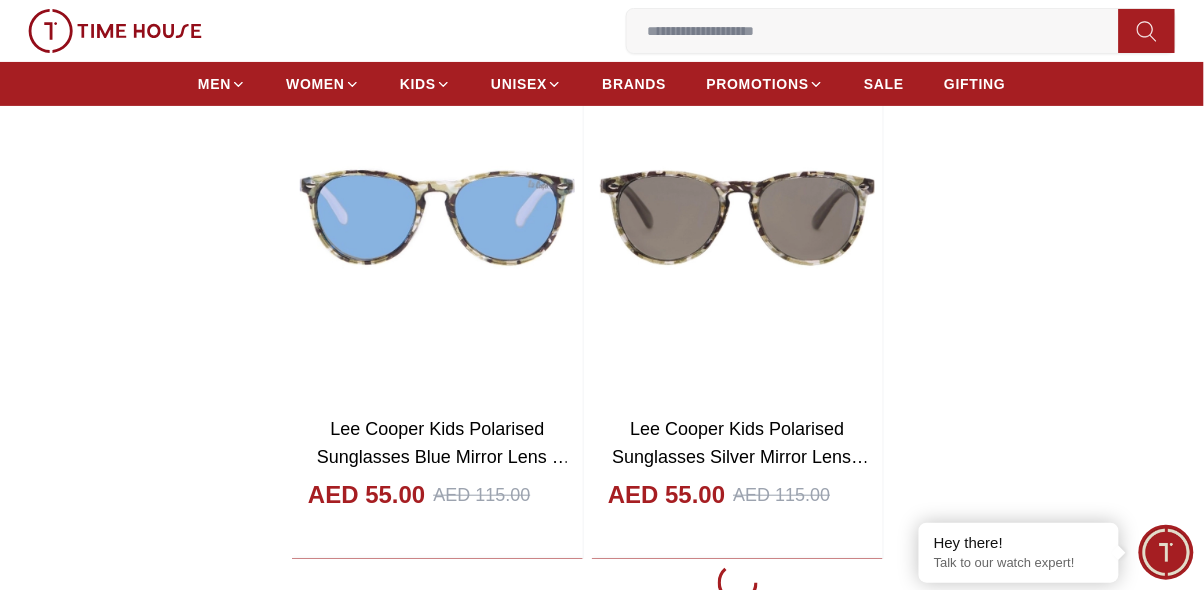 scroll, scrollTop: 3461, scrollLeft: 0, axis: vertical 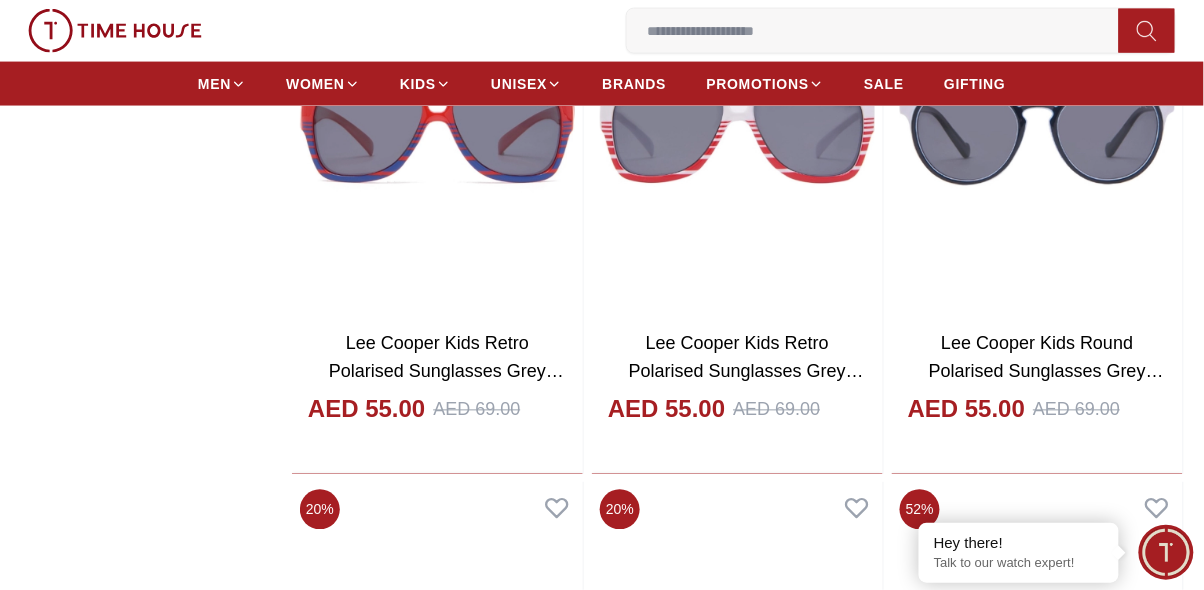 click at bounding box center [115, 31] 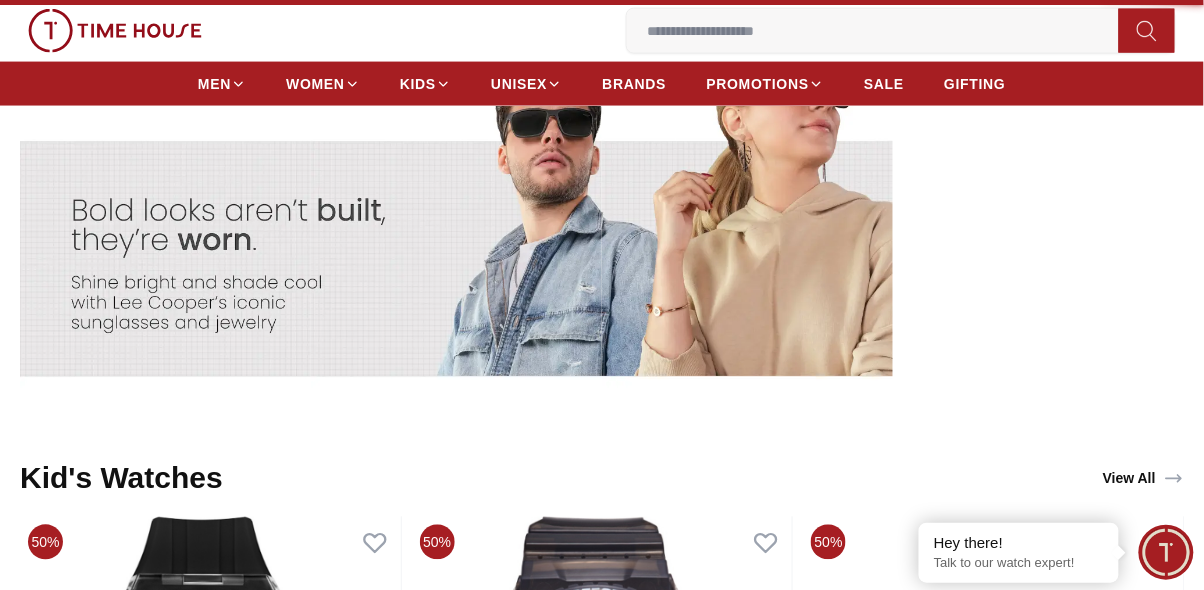 scroll, scrollTop: 0, scrollLeft: 0, axis: both 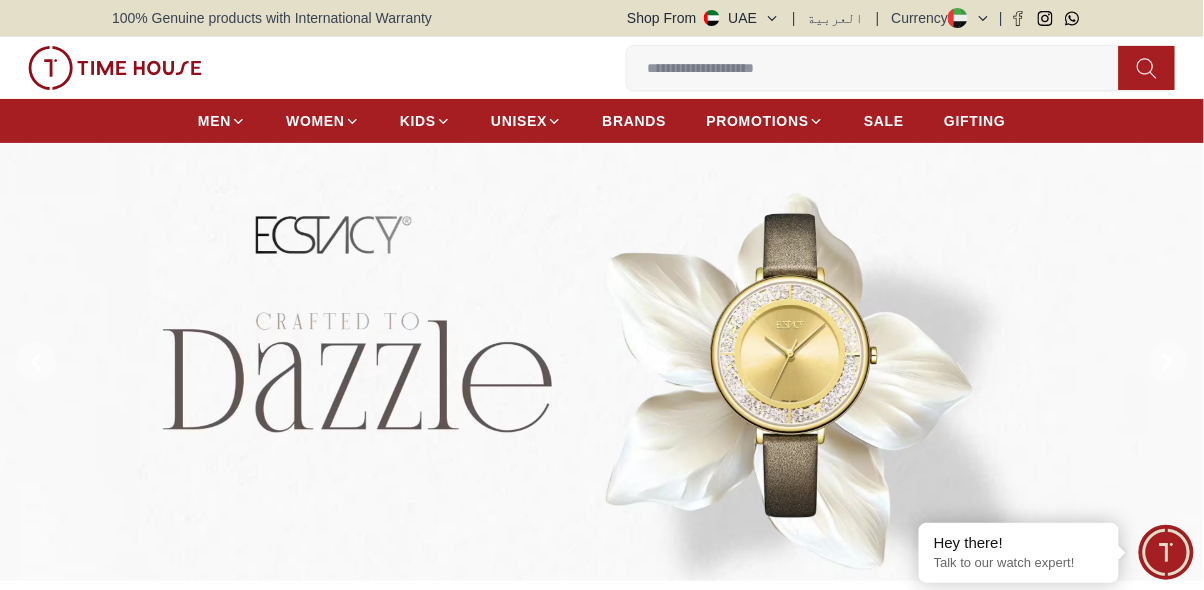 click 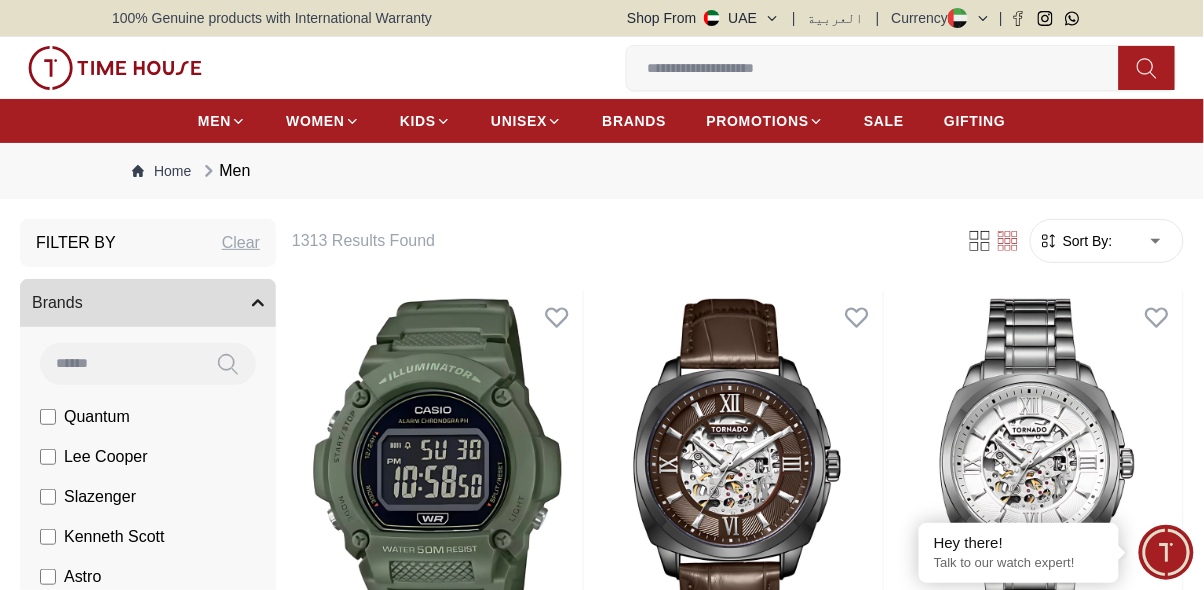 click 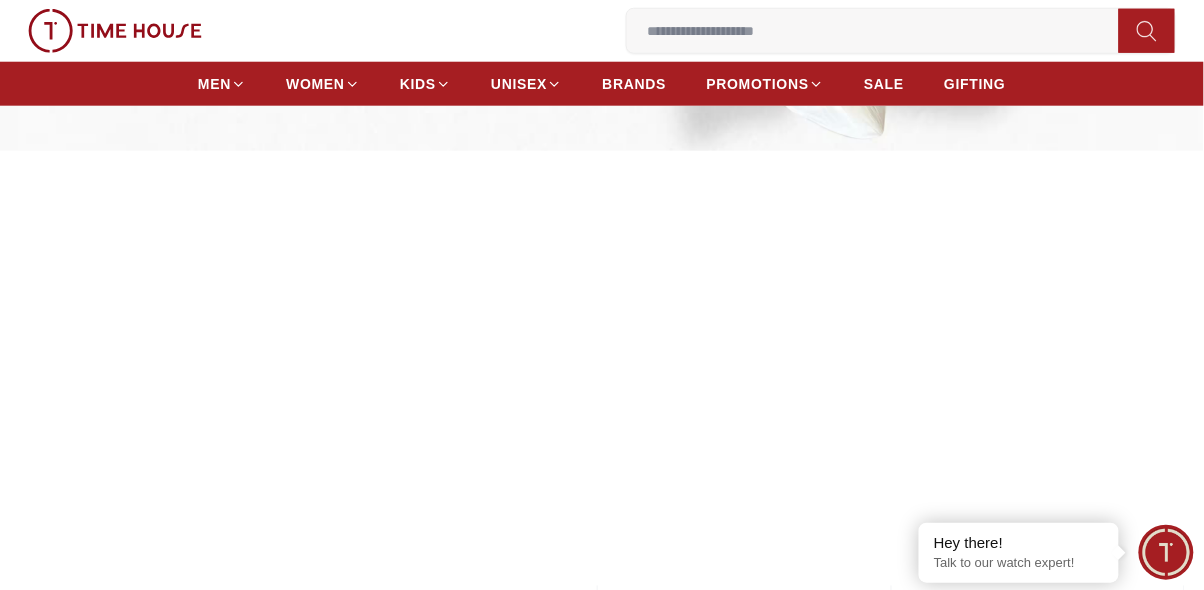 scroll, scrollTop: 430, scrollLeft: 0, axis: vertical 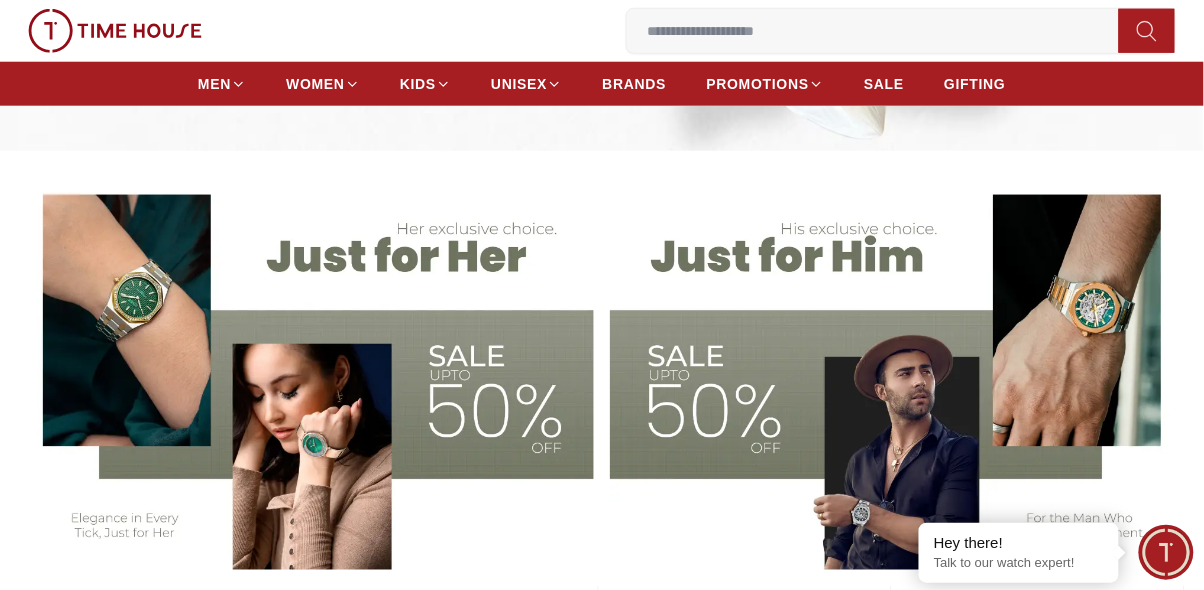 click at bounding box center (897, 370) 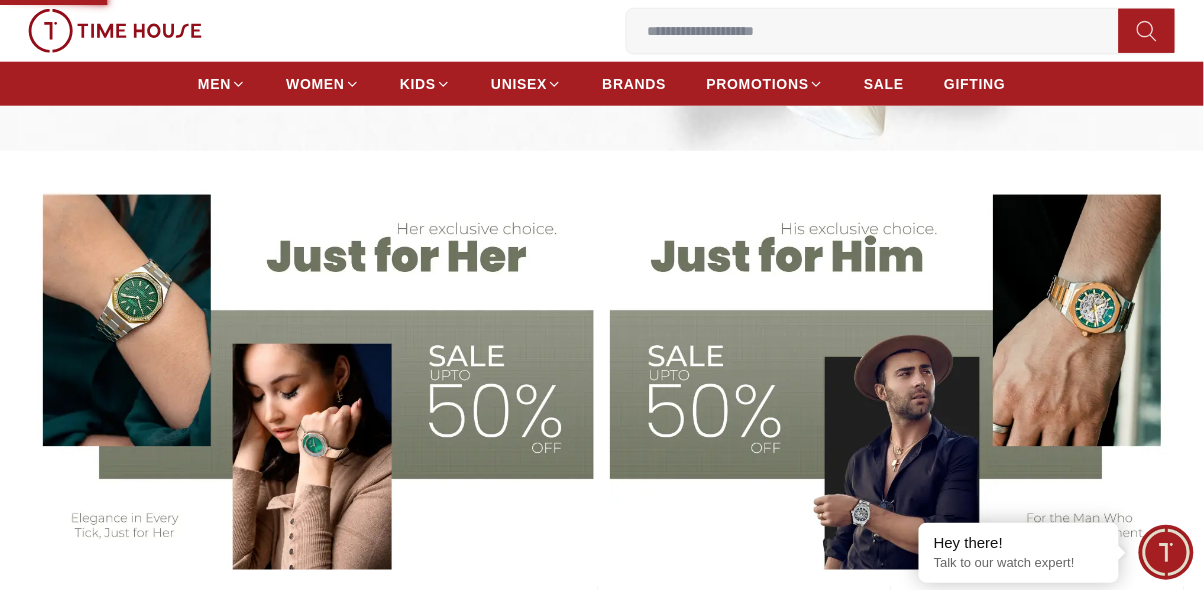scroll, scrollTop: 0, scrollLeft: 0, axis: both 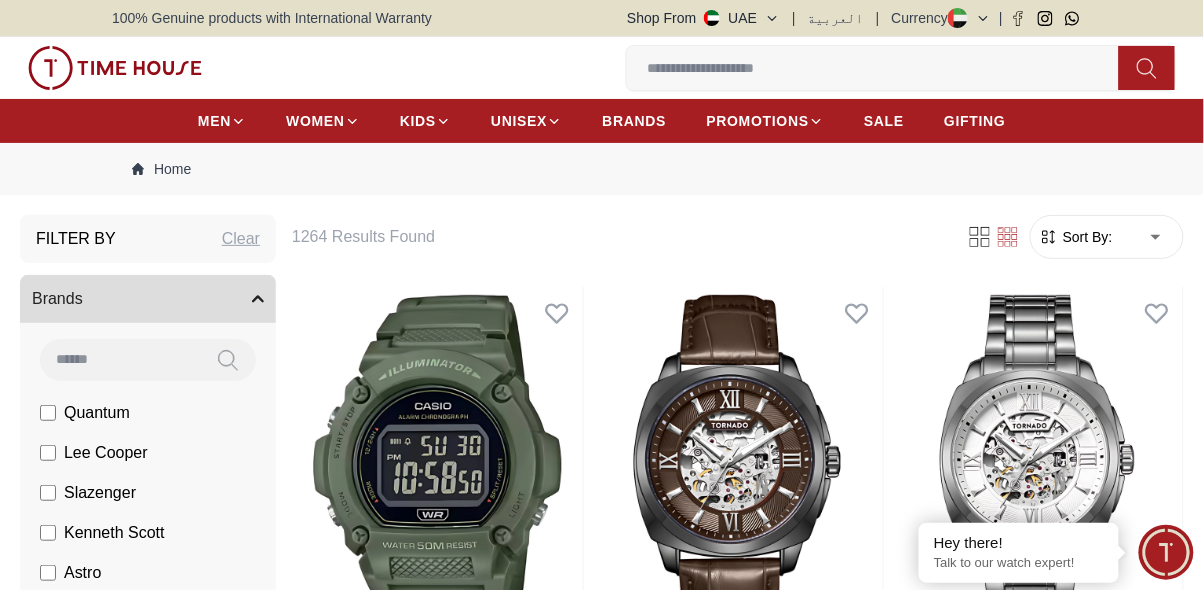 click on "100% Genuine products with International Warranty Shop From UAE | العربية |  Currency   | 0 Wishlist Help Our Stores My Account 0 Wishlist My Bag MEN WOMEN KIDS UNISEX BRANDS PROMOTIONS SALE GIFTING Home    Filter By Clear Brands Quantum Lee Cooper Slazenger Kenneth Scott Astro Ecstacy Tornado CASIO CITIZEN GUESS ORIENT Armani Exchange Police Ducati CERRUTI 1881 G-Shock Tsar Bomba Color Black Green Blue Red Dark Blue Silver Silver / Black Orange Rose Gold Grey White White / Rose Gold Silver / Silver Dark Blue / Silver Silver / Gold Silver / Rose Gold Black / Black Black / Silver Black / Rose Gold Gold Yellow Brown White / Silver Light Blue Black /Rose Gold Black /Grey Black /Red Black /Black Black / Rose Gold / Black Rose Gold / Black Rose Gold / Black / Black Pink Green /Silver Purple Silver Silver Silver / Blue Green / Green Blue / Black Blue / Blue Titanum Navy Blue Military Green Blue / Silver Champagne White / Gold White / Gold  Black  Ivory Green / Silver Blue  Army Green Camouflage 1" at bounding box center (602, 2592) 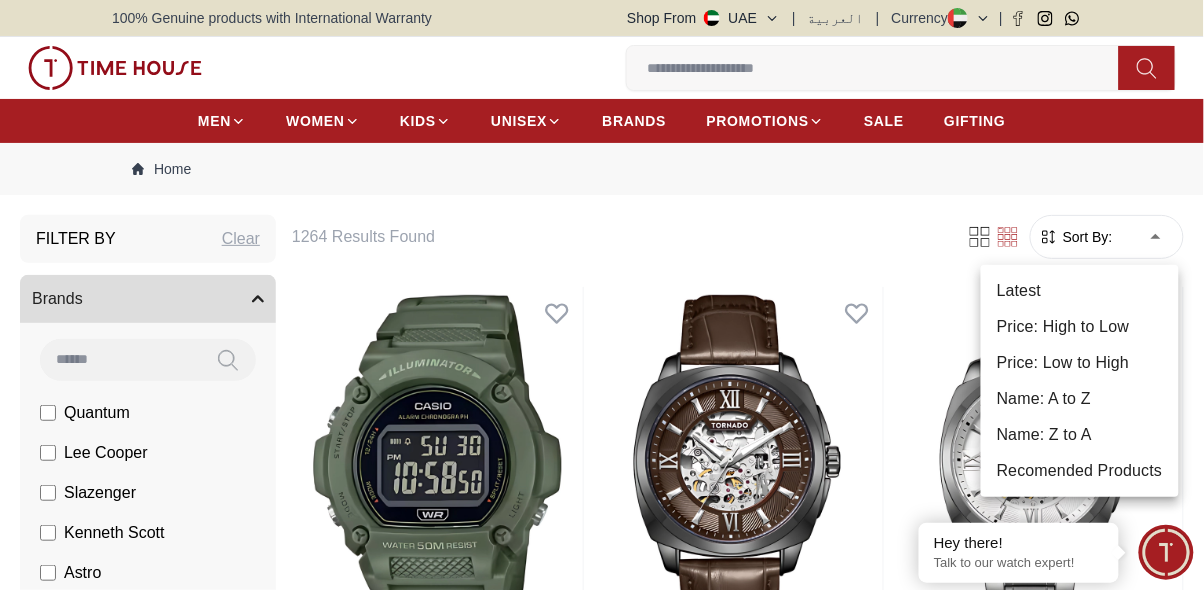 click on "Price: Low to High" at bounding box center [1080, 363] 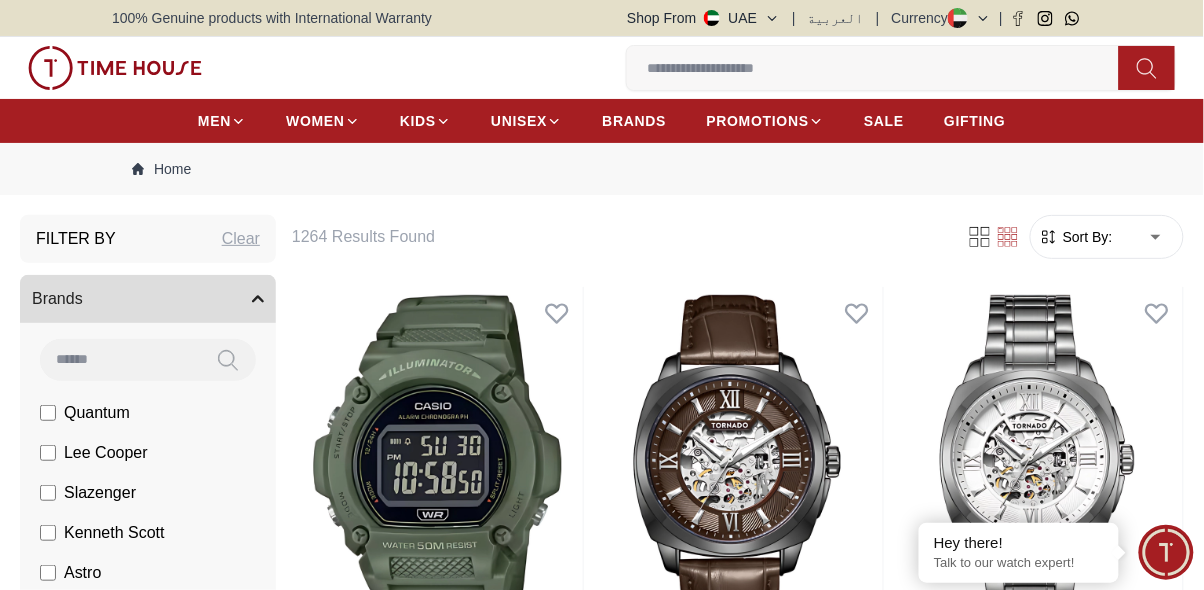 type on "*" 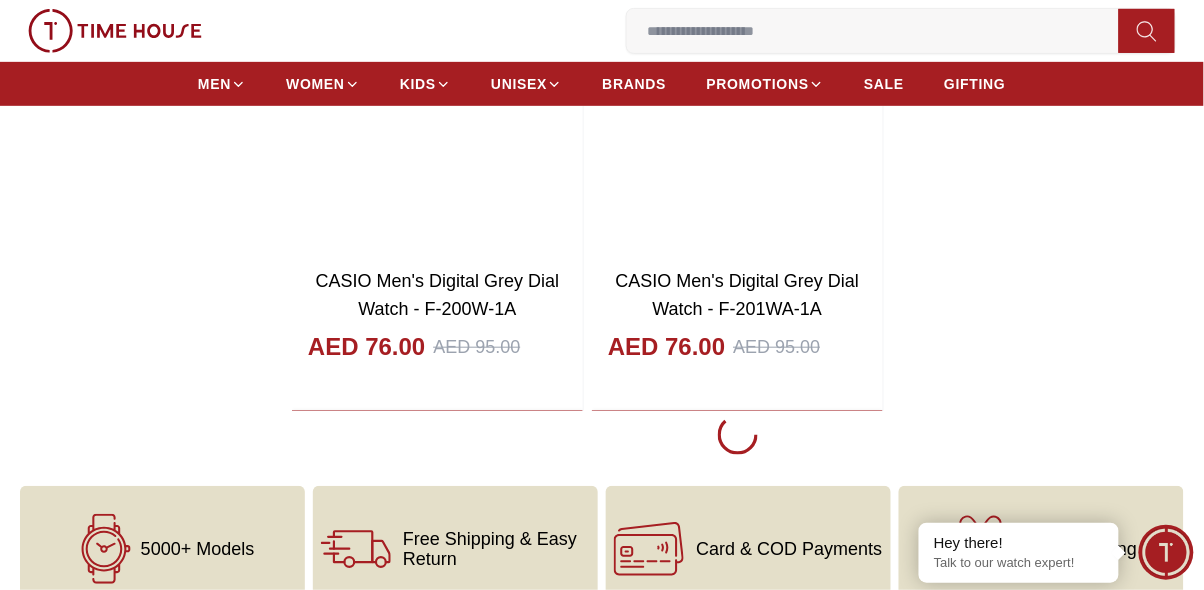 scroll, scrollTop: 3605, scrollLeft: 0, axis: vertical 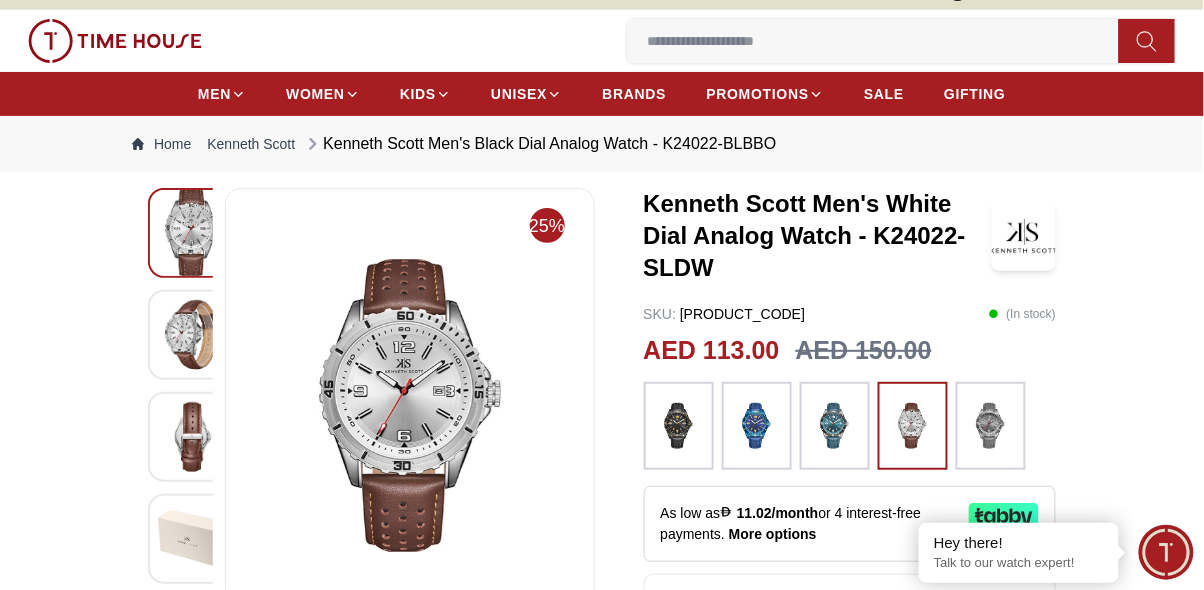 click at bounding box center [193, 335] 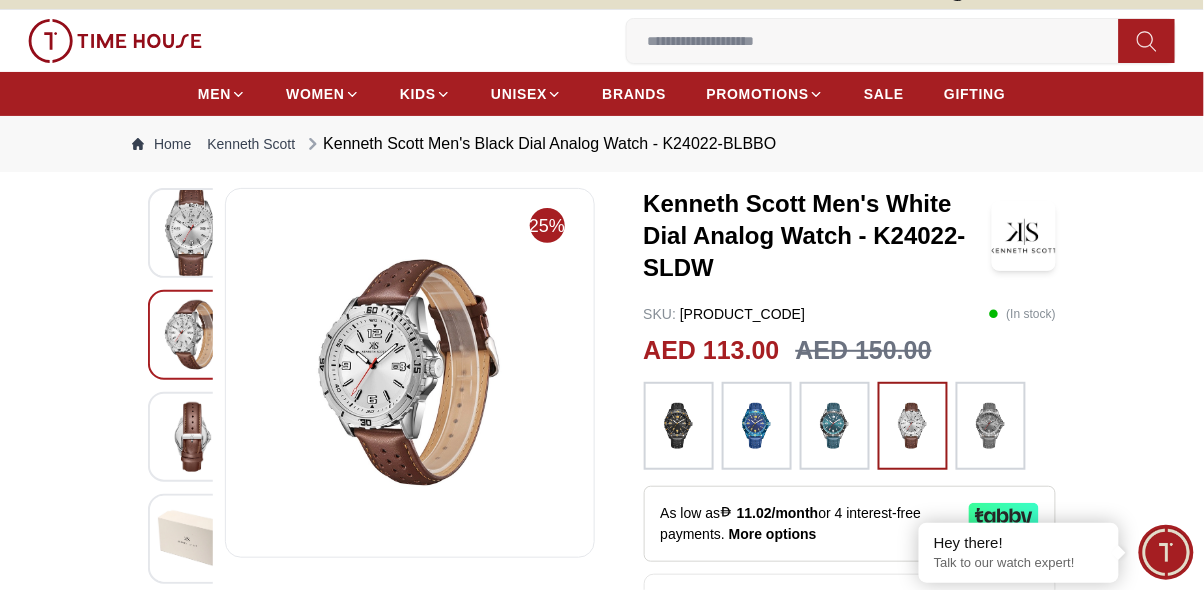 click at bounding box center (193, 437) 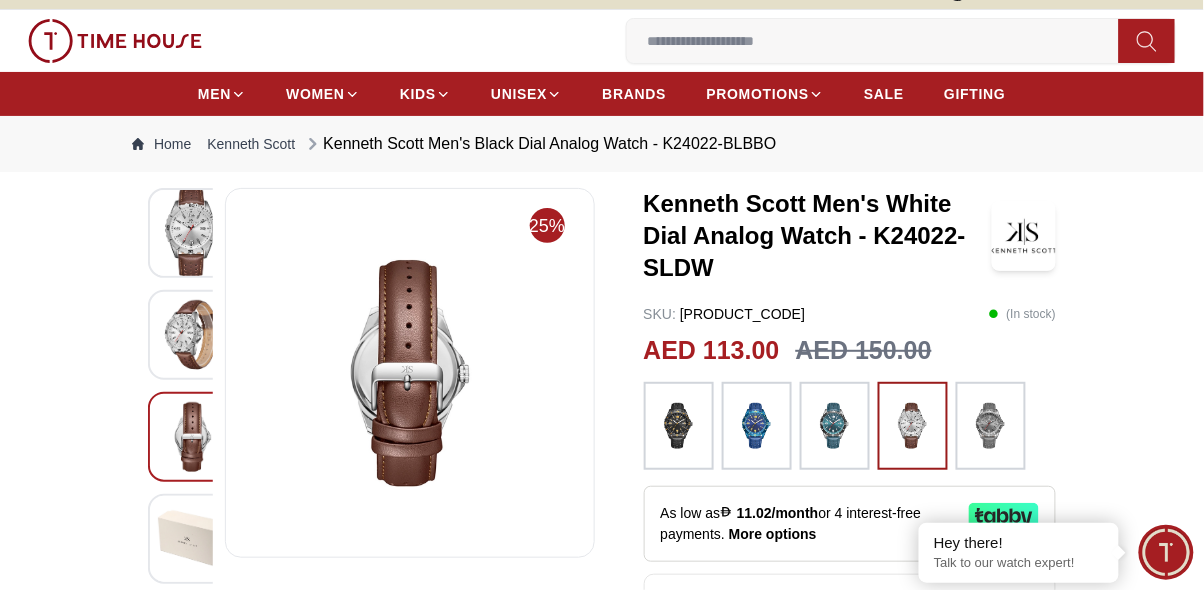 click at bounding box center [835, 426] 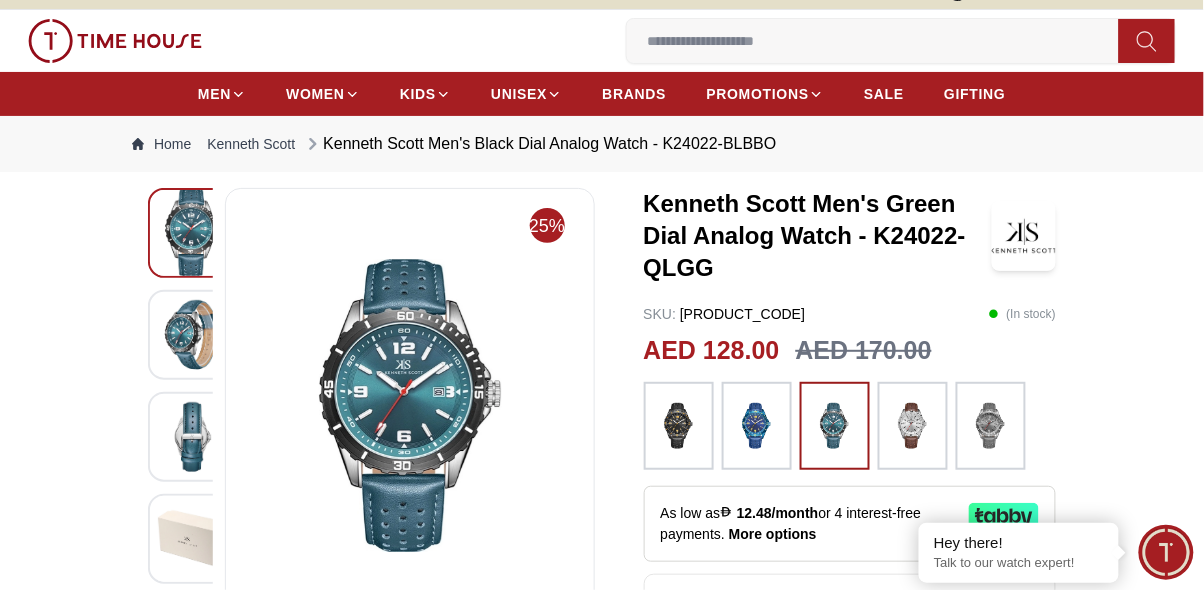 click at bounding box center (991, 426) 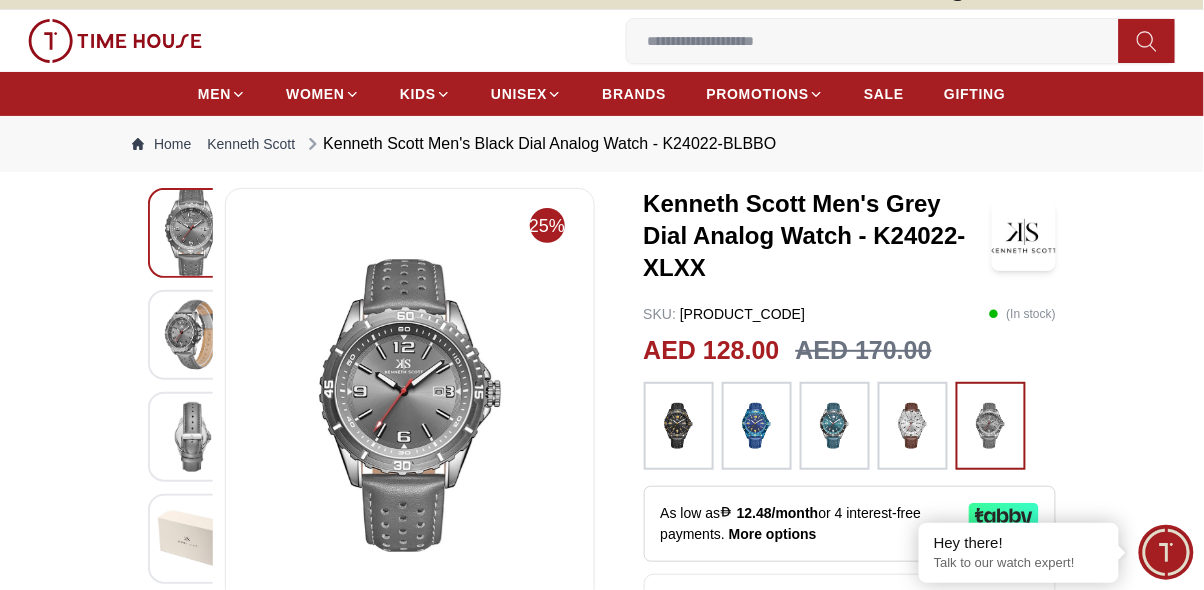 click at bounding box center [679, 426] 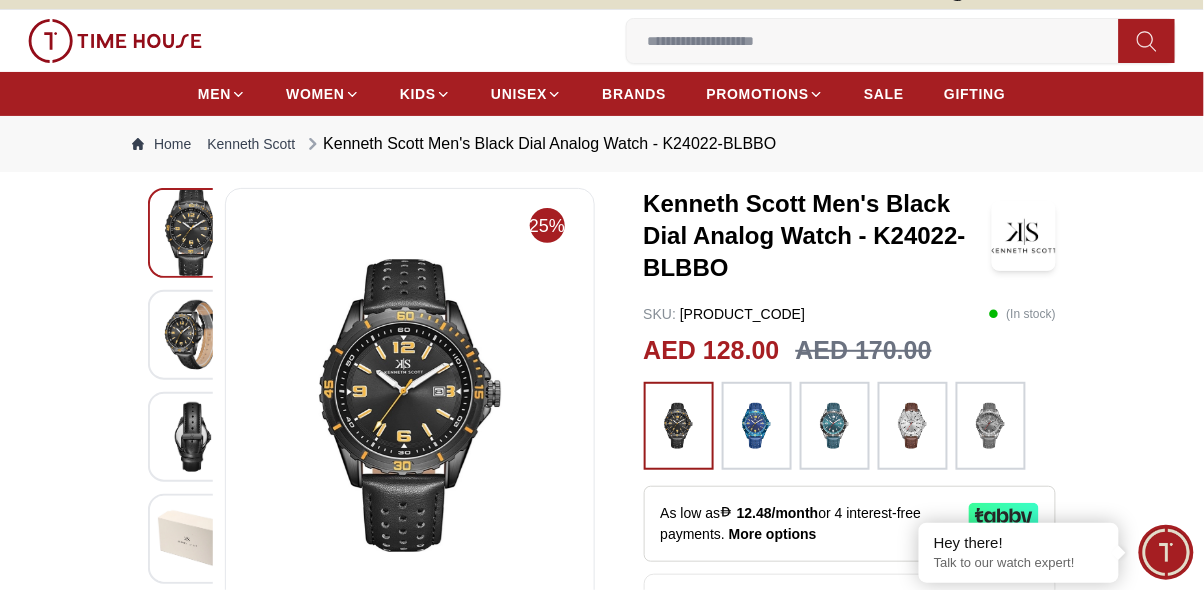 click at bounding box center (757, 426) 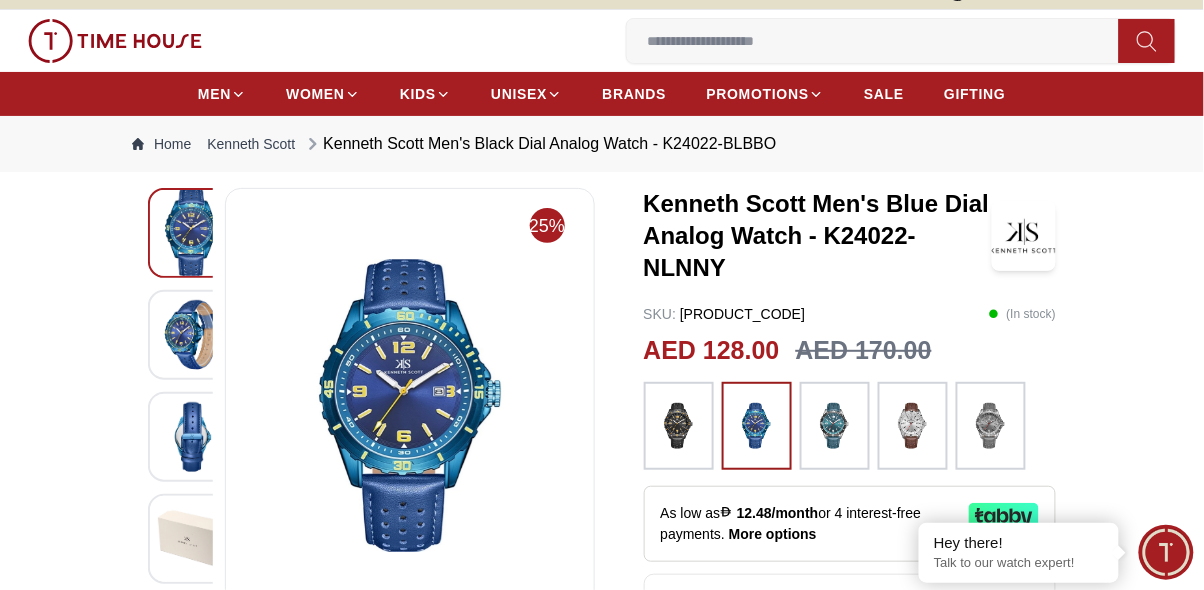 click at bounding box center [835, 426] 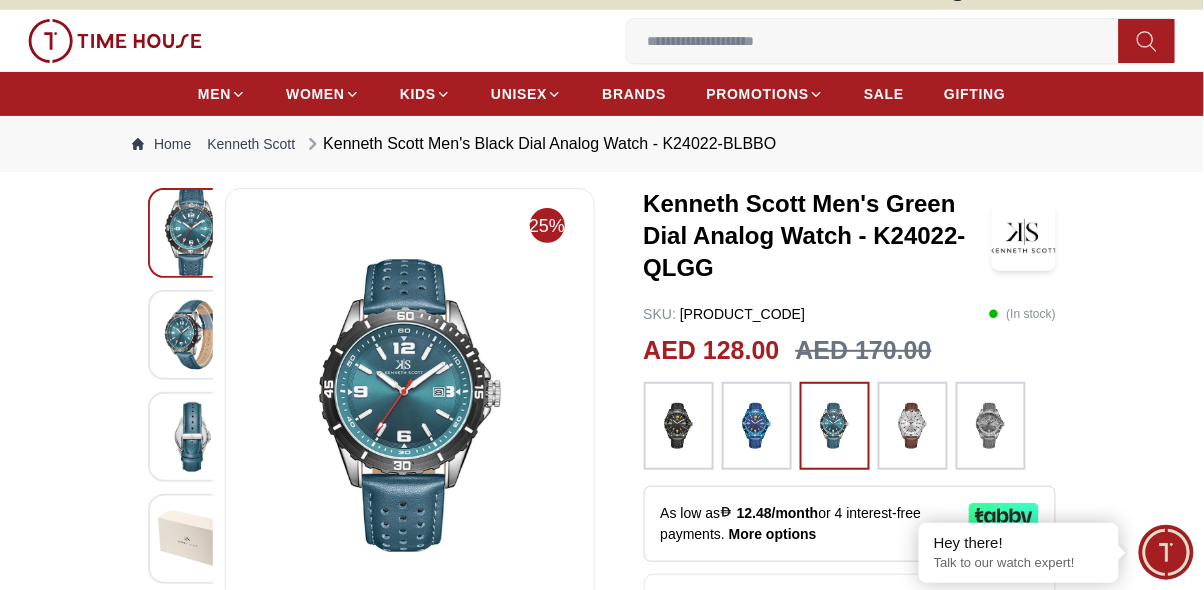 click at bounding box center (913, 426) 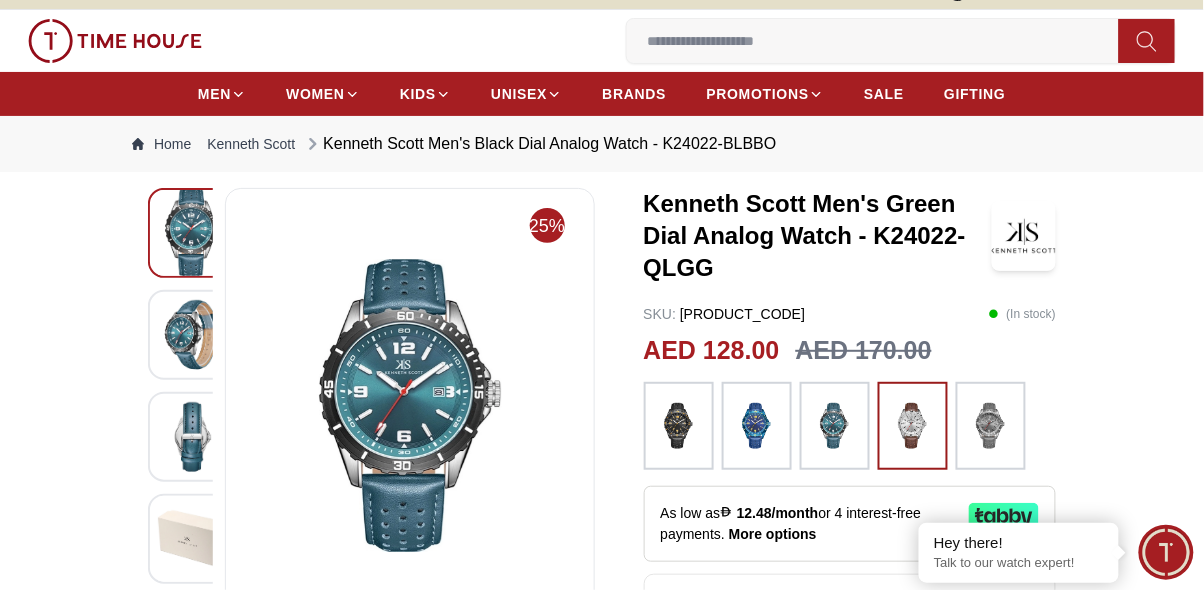 click at bounding box center [991, 426] 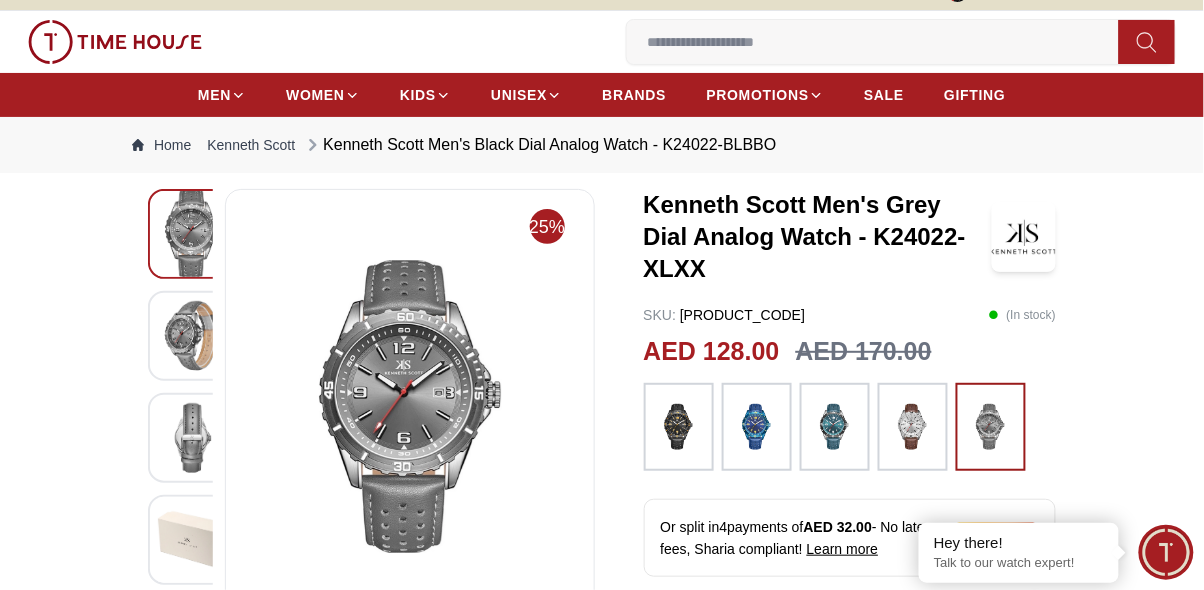 scroll, scrollTop: 0, scrollLeft: 0, axis: both 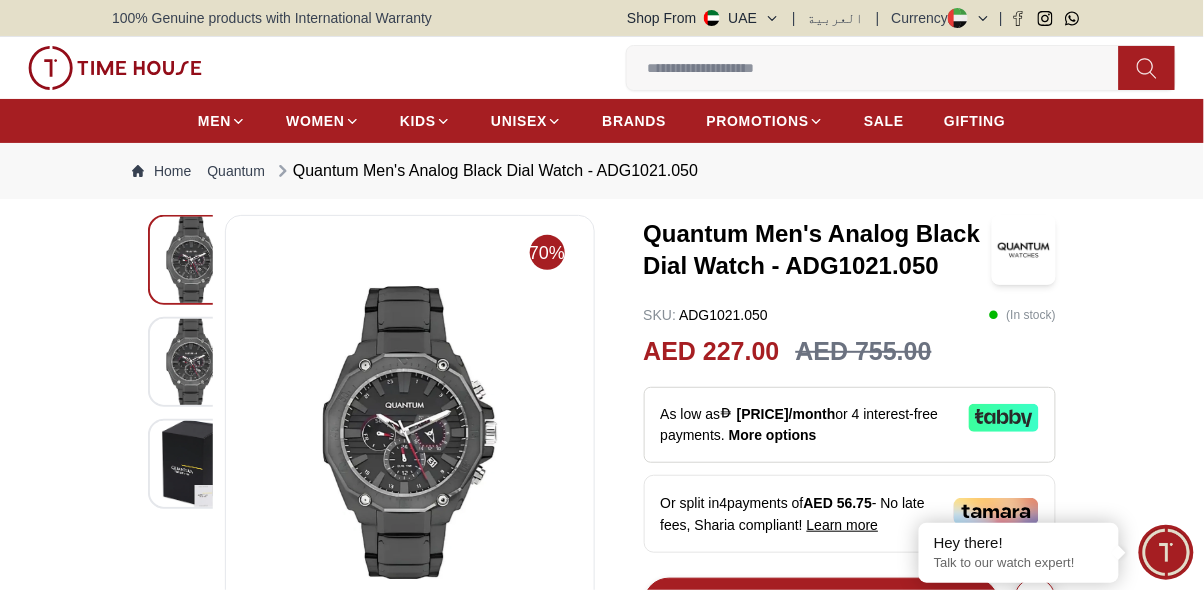 click at bounding box center [193, 362] 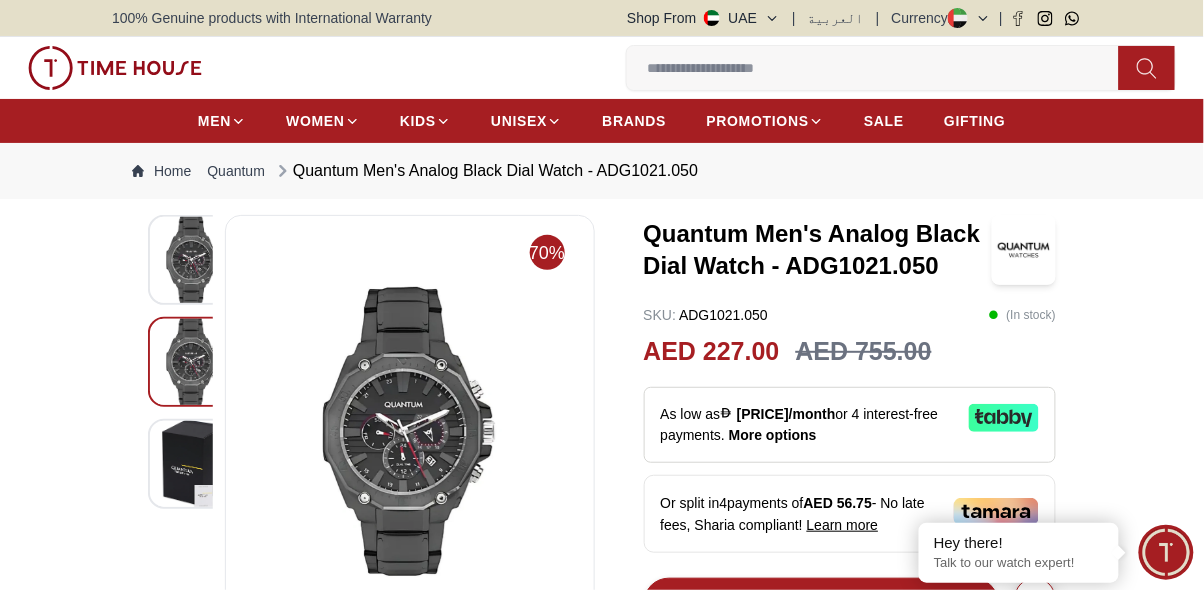 click at bounding box center (193, 260) 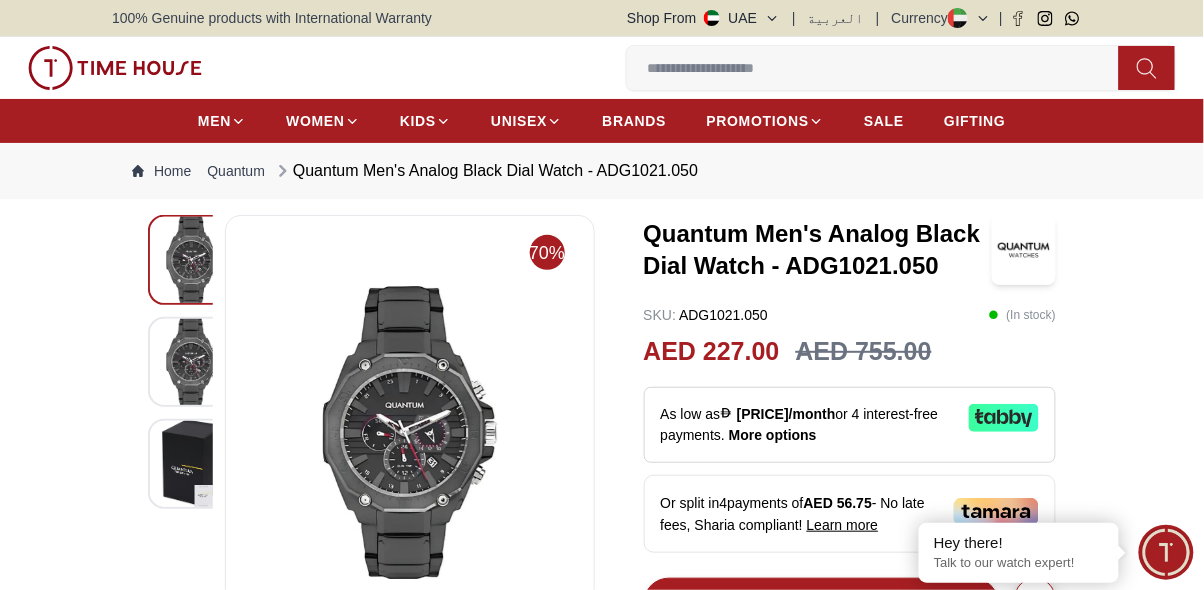 click at bounding box center (193, 362) 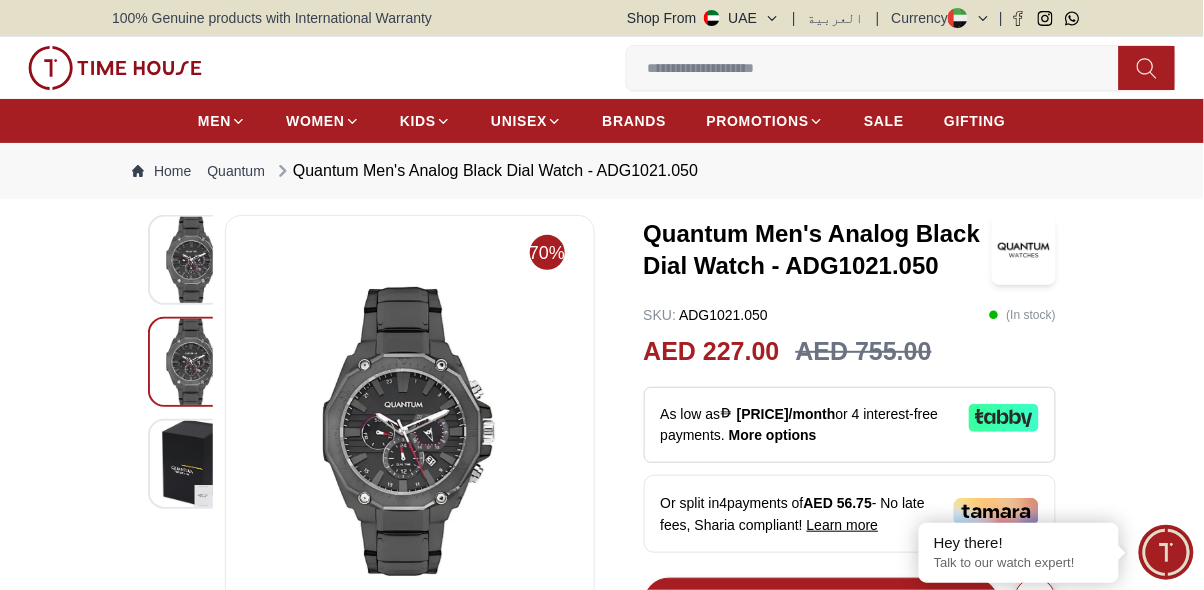 click at bounding box center (193, 464) 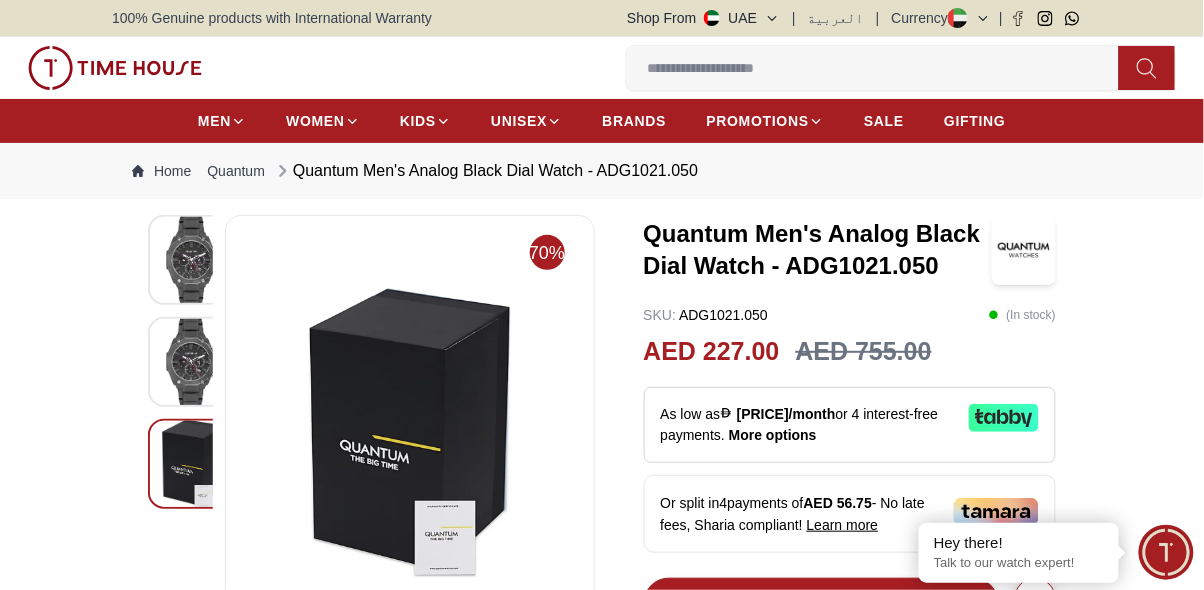 click at bounding box center (193, 260) 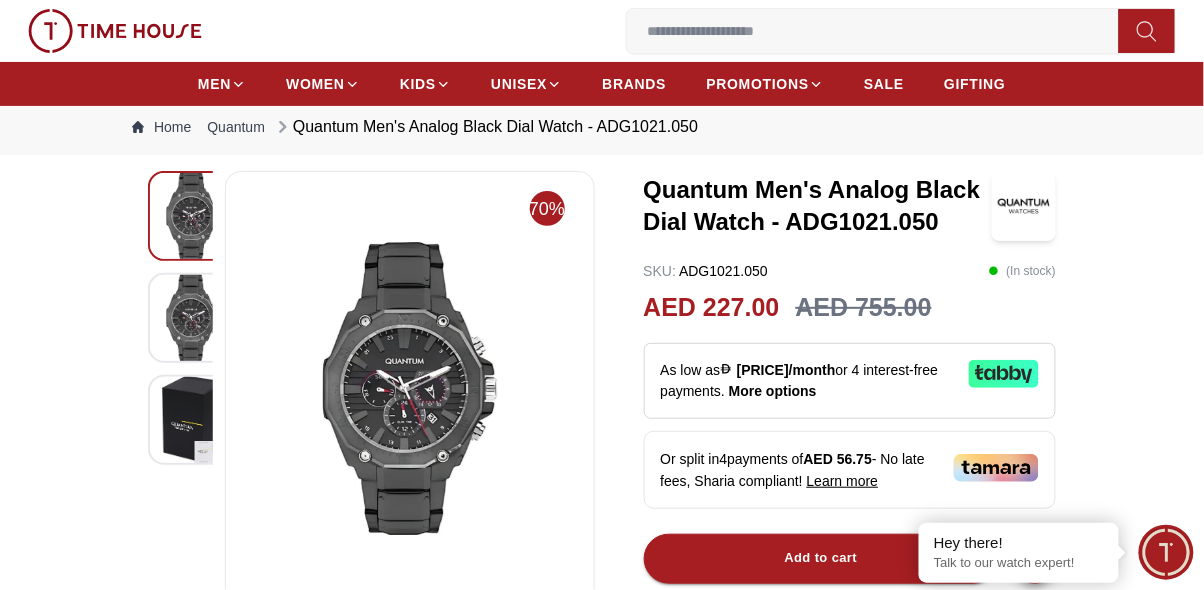 scroll, scrollTop: 0, scrollLeft: 0, axis: both 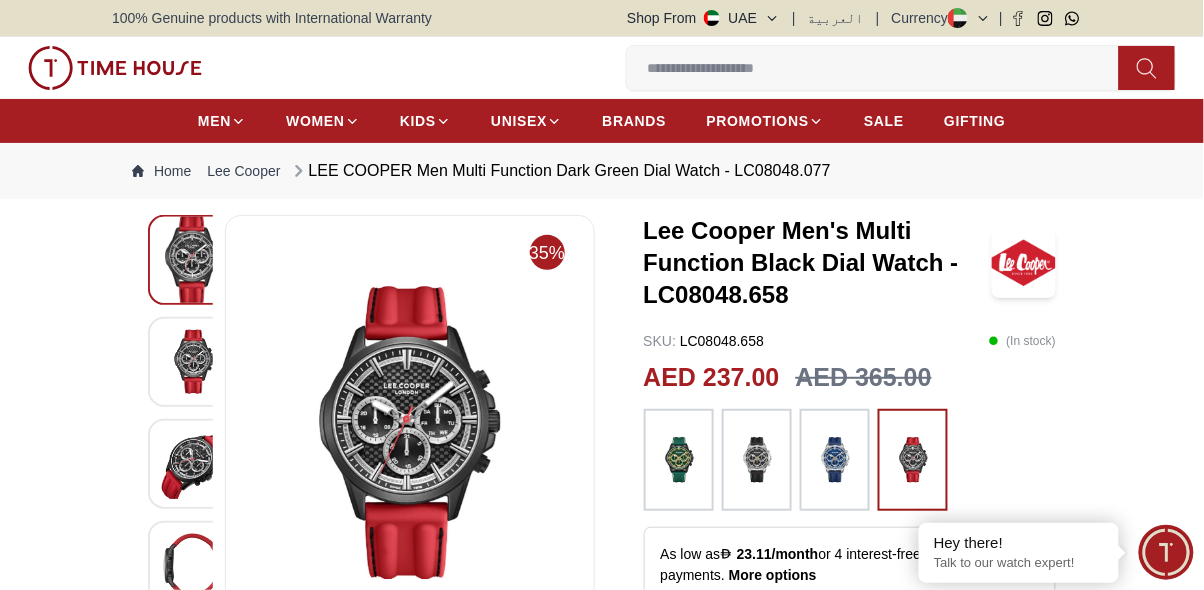 click at bounding box center (193, 362) 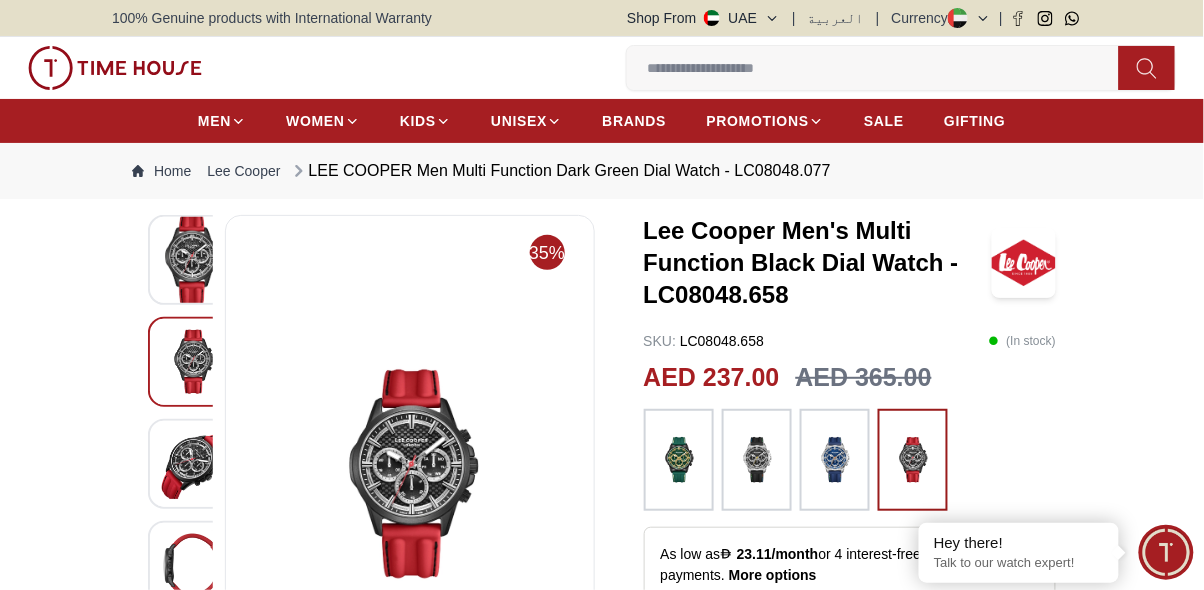 click at bounding box center [193, 464] 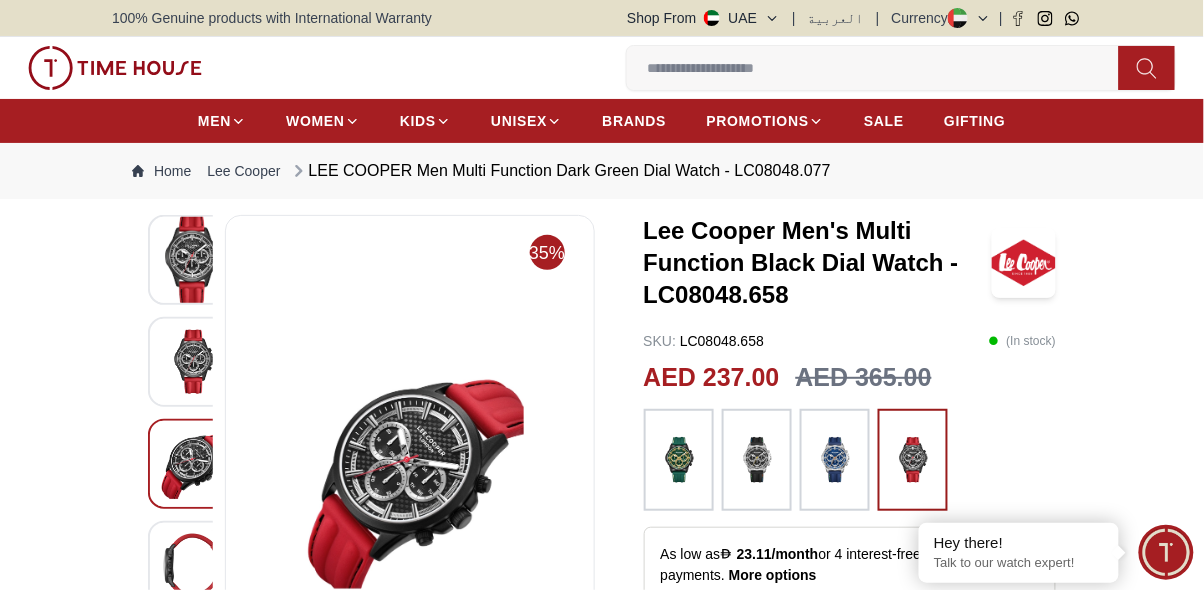 click at bounding box center (193, 566) 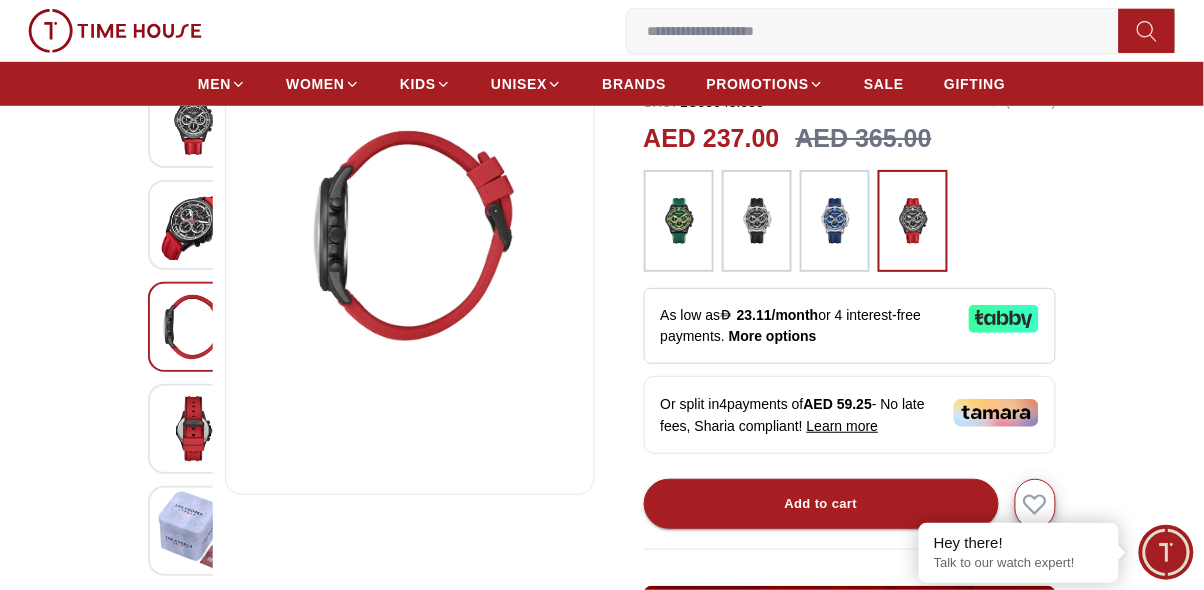 scroll, scrollTop: 240, scrollLeft: 0, axis: vertical 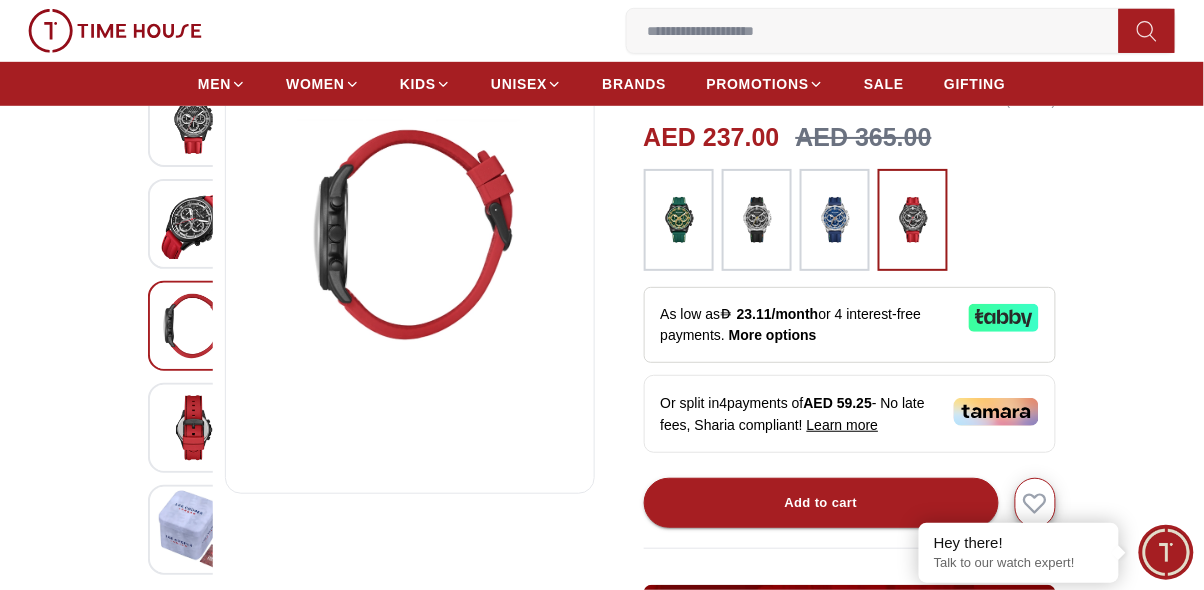 click at bounding box center [193, 428] 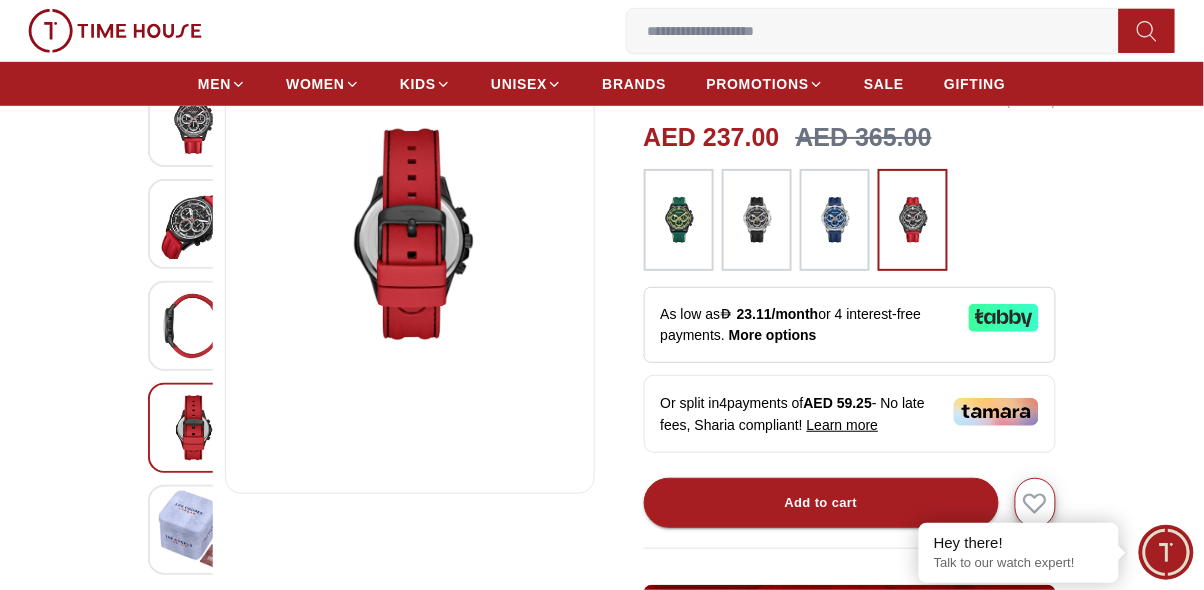 click at bounding box center [193, 530] 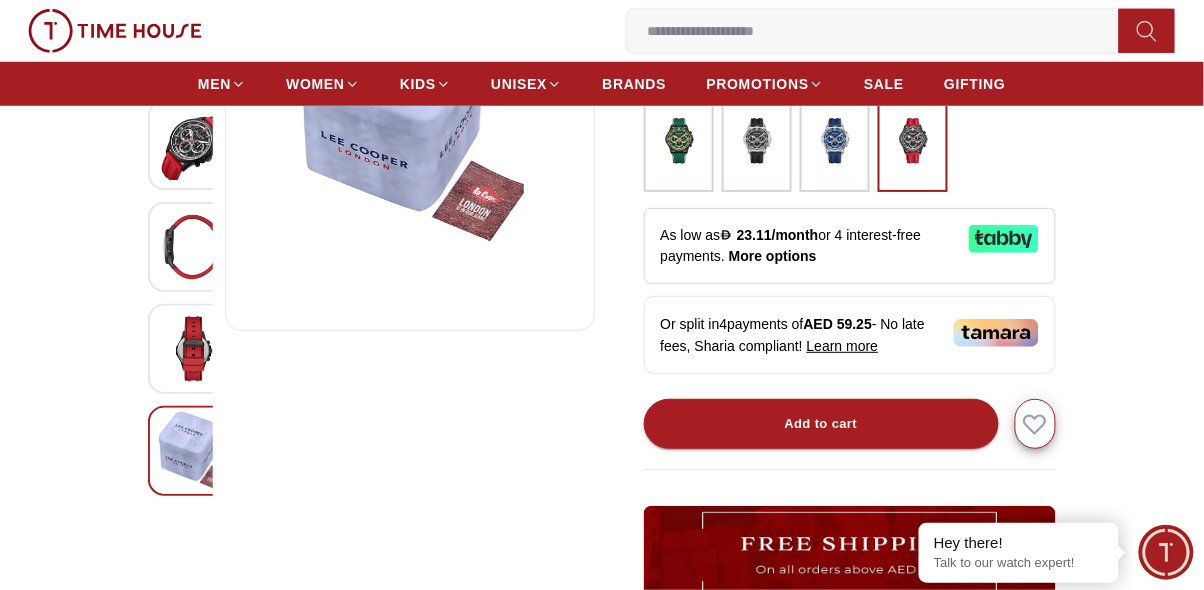 scroll, scrollTop: 317, scrollLeft: 0, axis: vertical 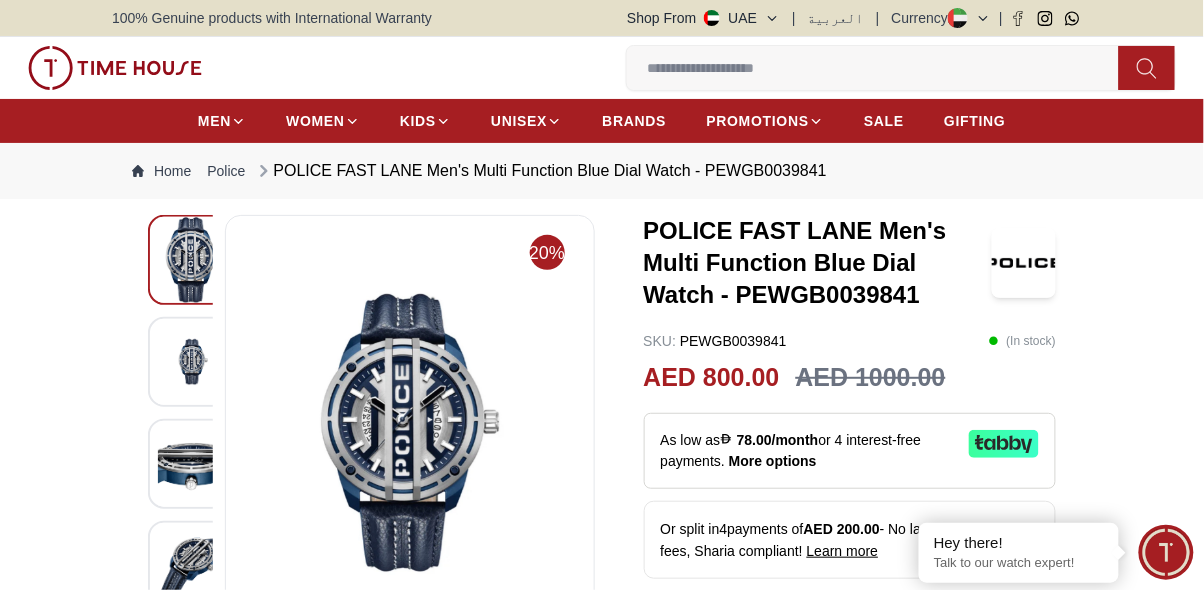 click at bounding box center (193, 361) 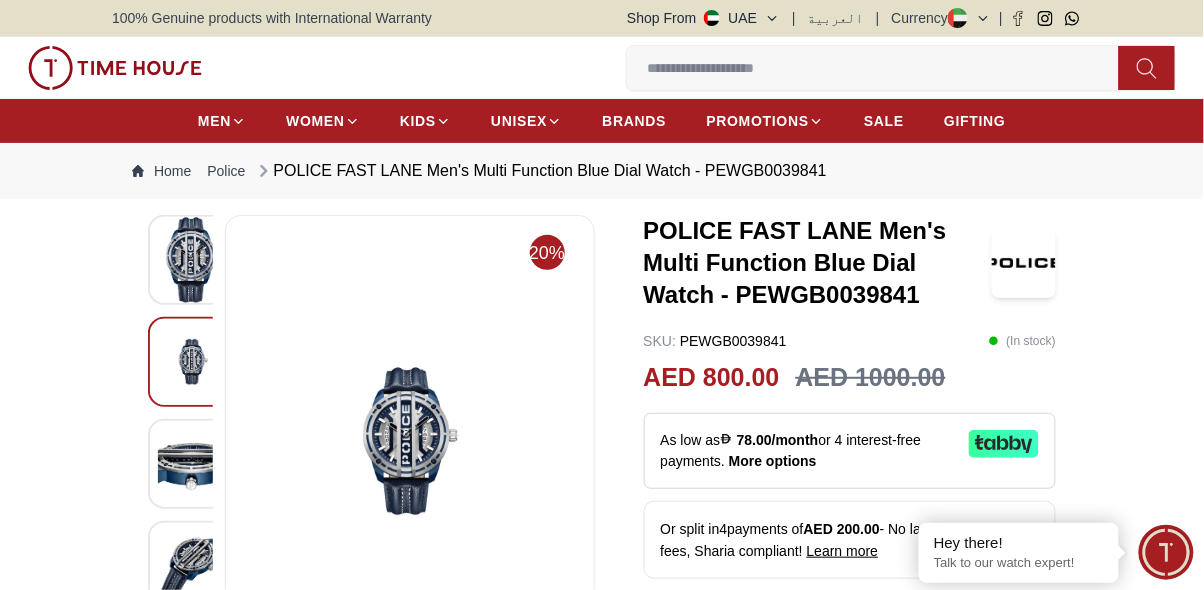 click at bounding box center [193, 463] 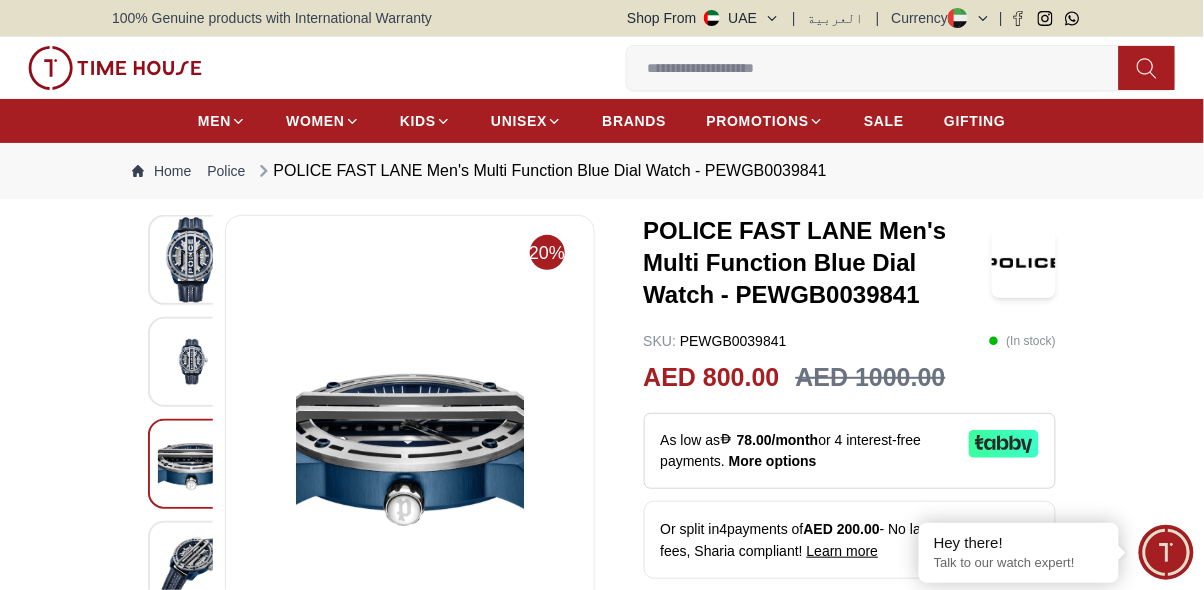click at bounding box center (193, 565) 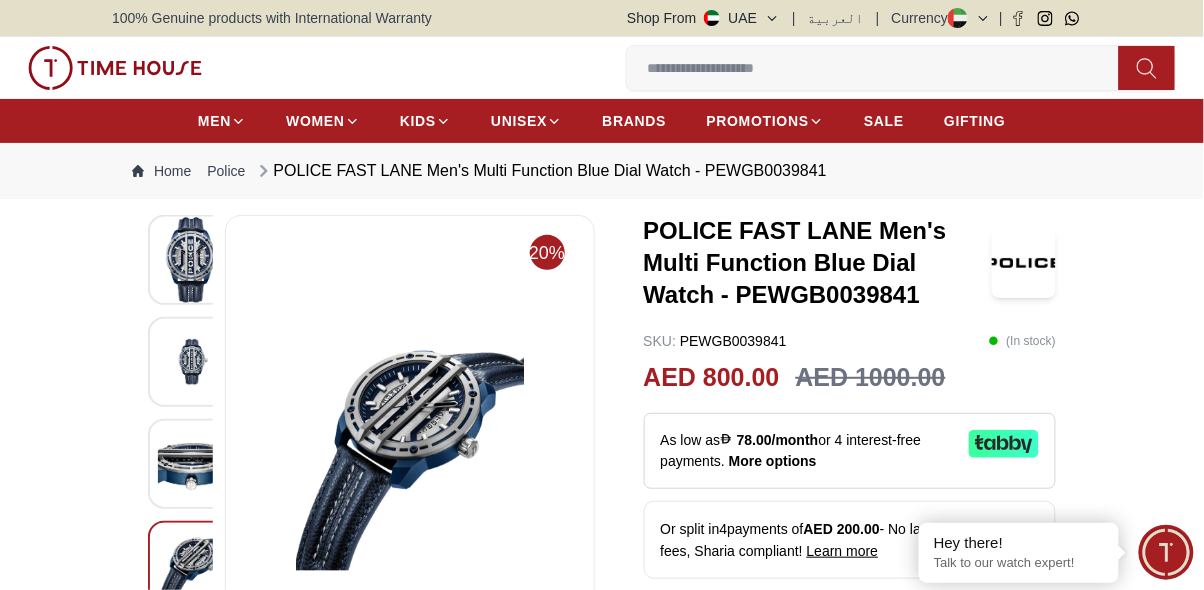 click at bounding box center (193, 463) 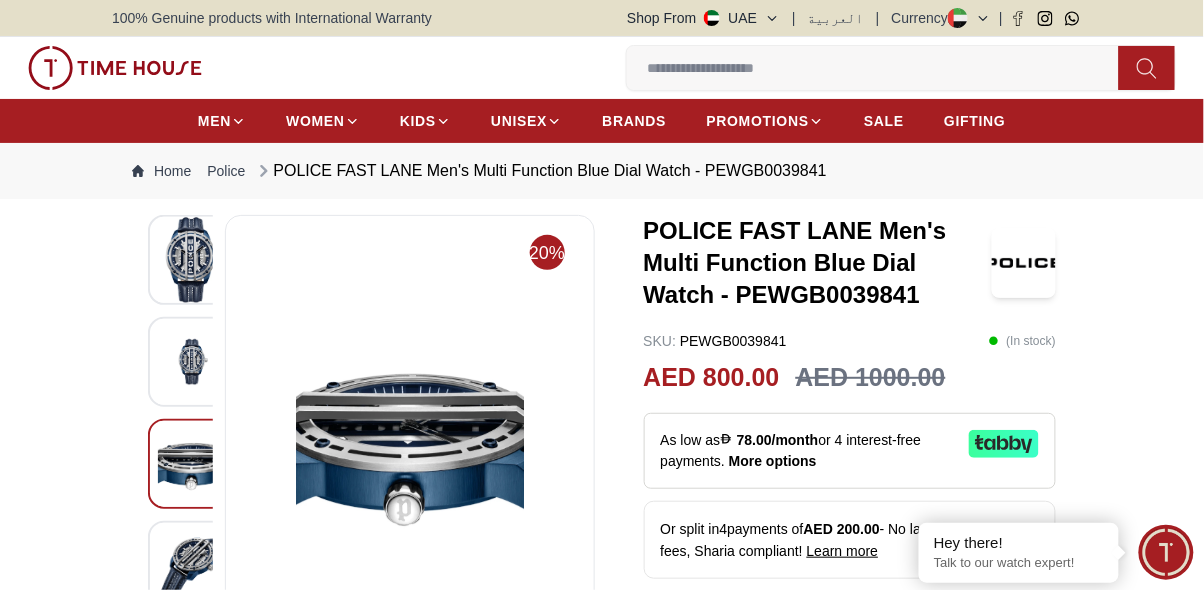 click at bounding box center (193, 565) 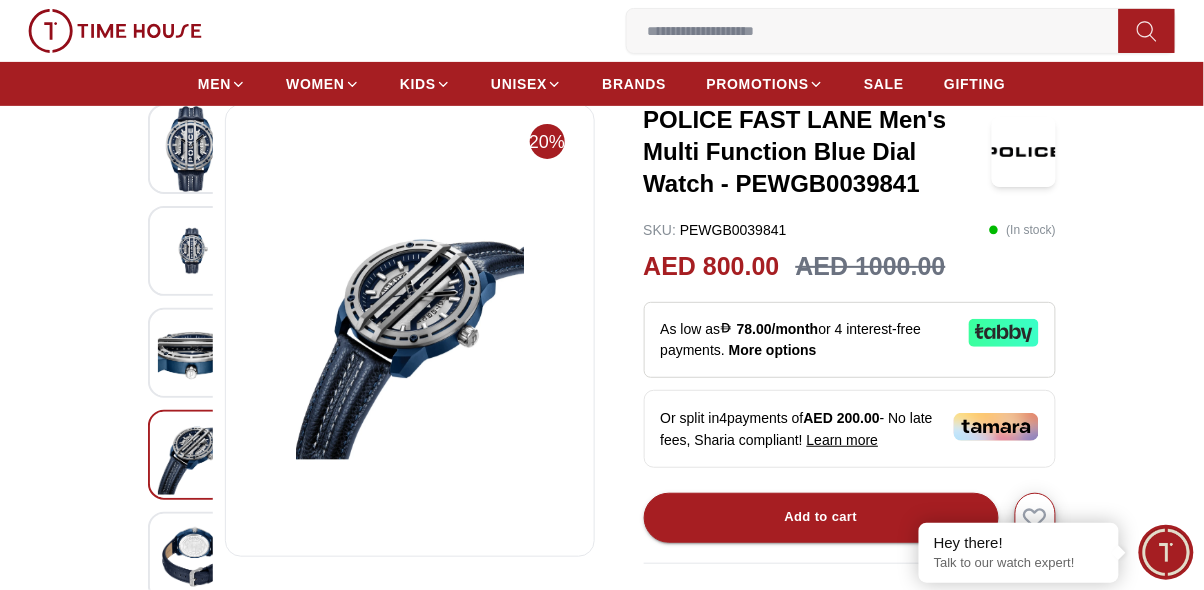 scroll, scrollTop: 112, scrollLeft: 0, axis: vertical 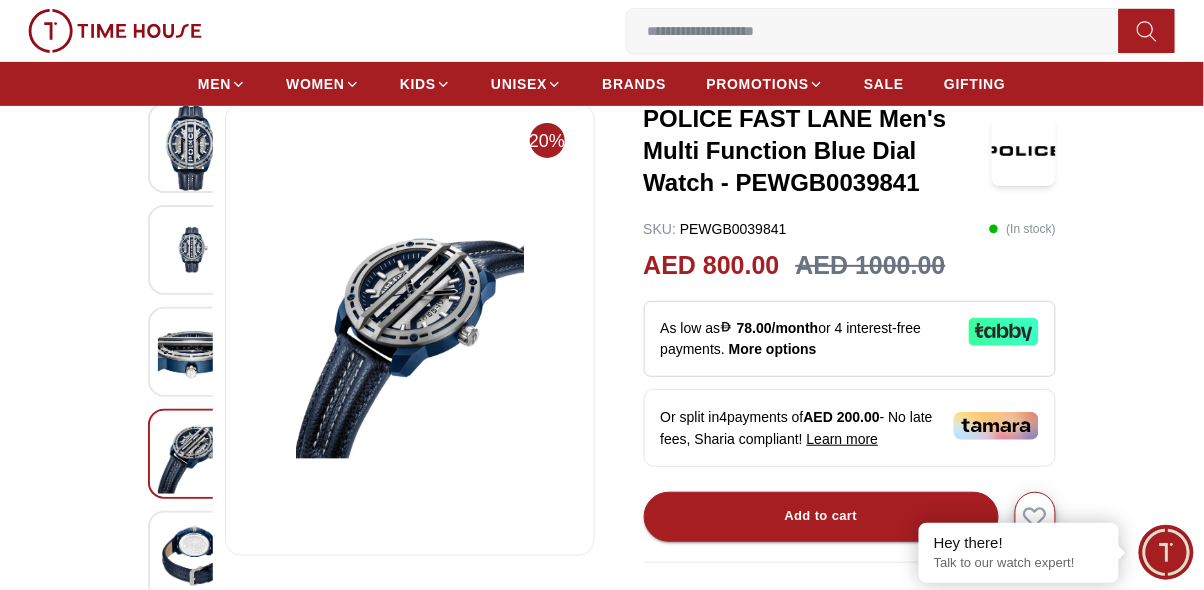 click at bounding box center [193, 555] 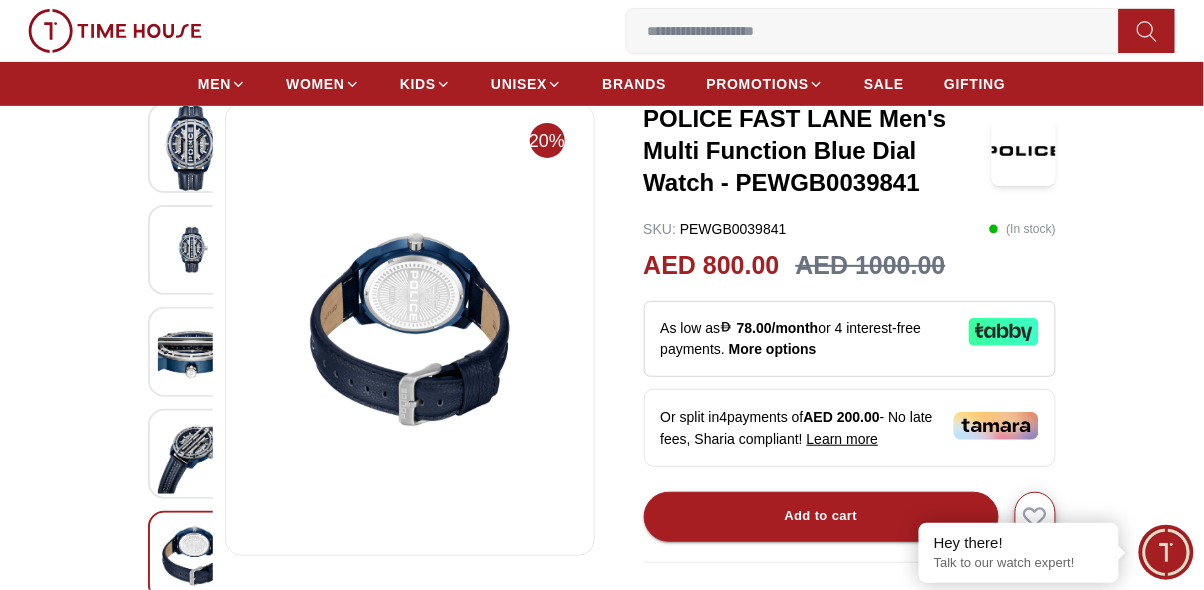 click at bounding box center [193, 657] 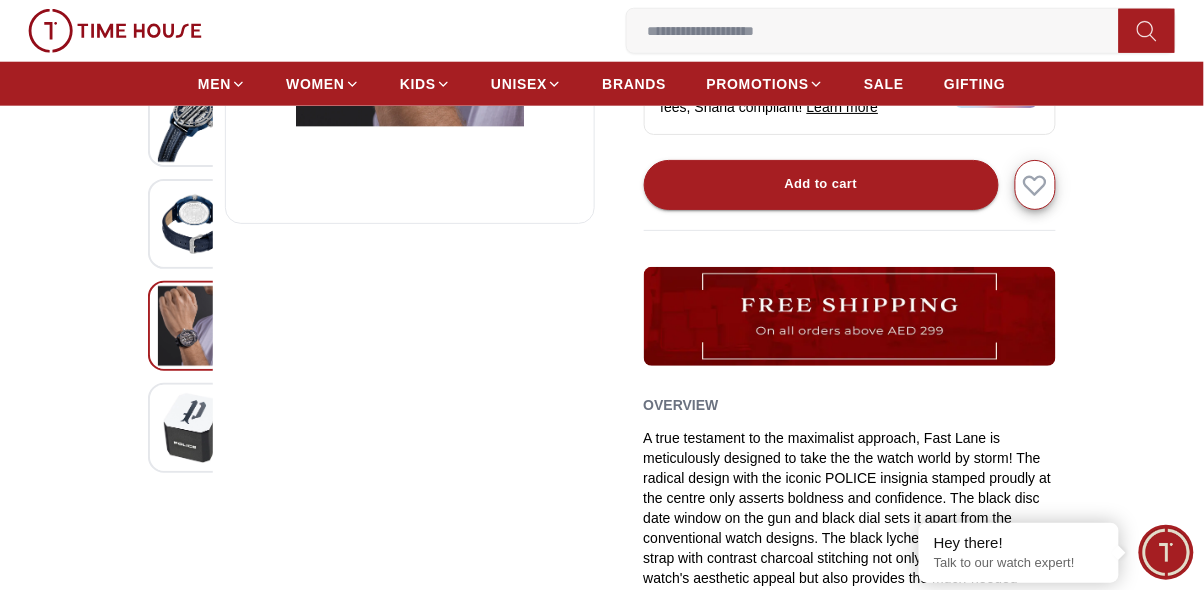 scroll, scrollTop: 446, scrollLeft: 0, axis: vertical 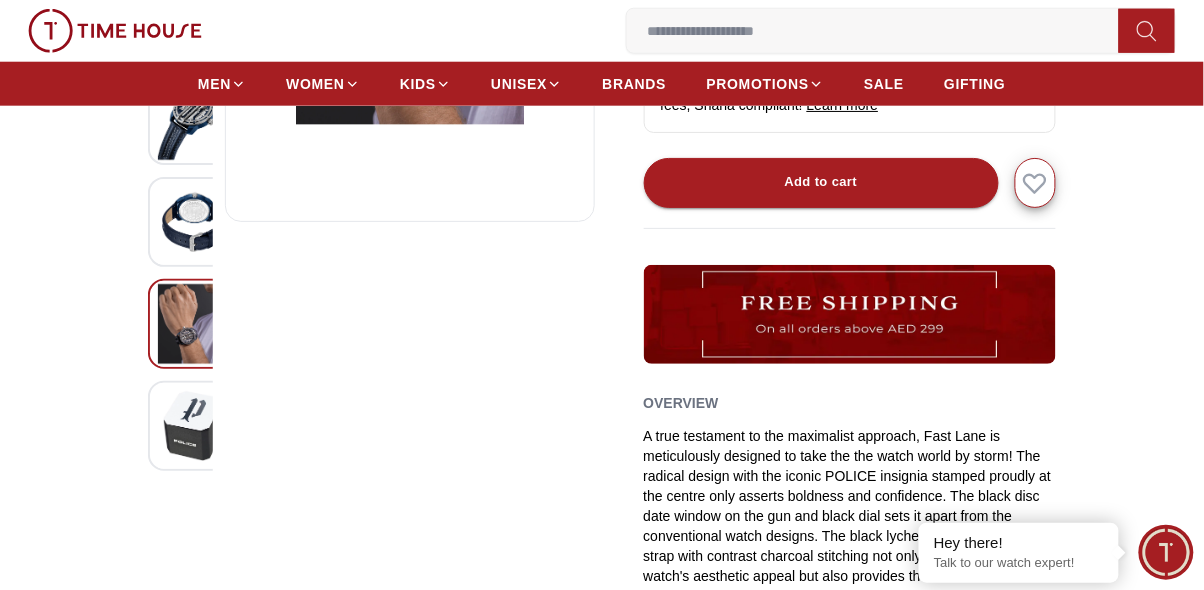 click at bounding box center [193, 425] 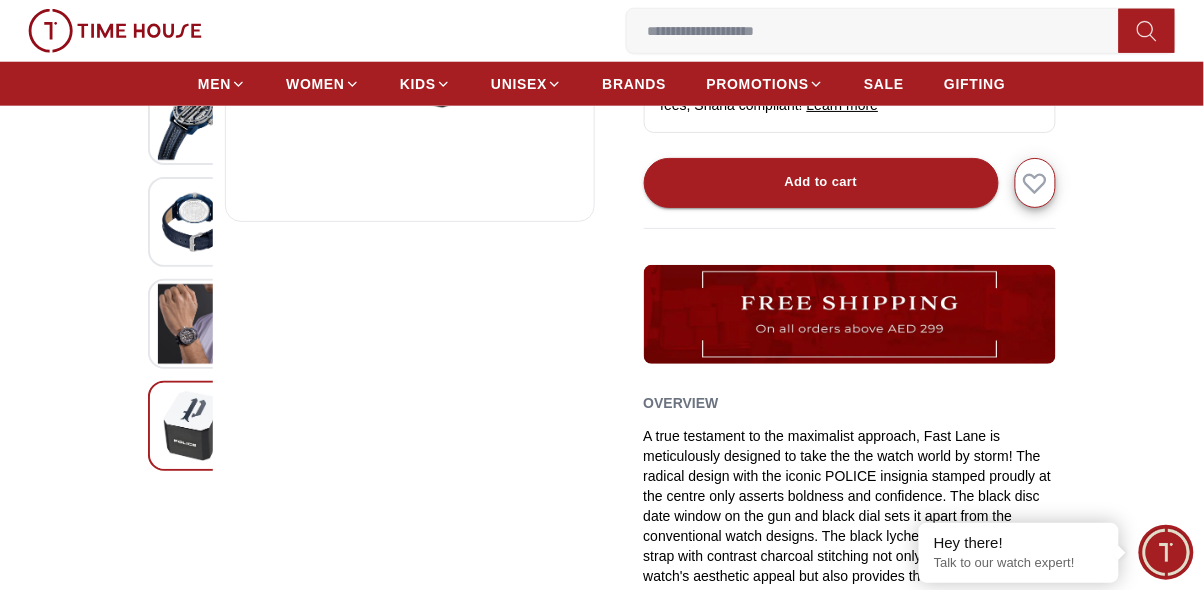 click at bounding box center (193, 323) 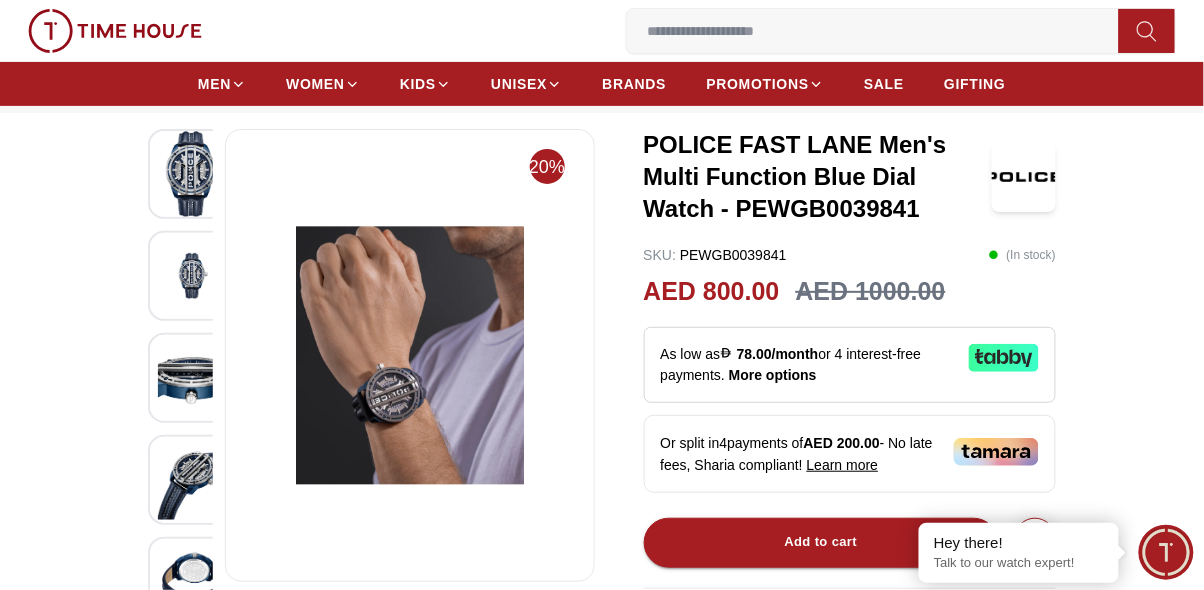 scroll, scrollTop: 82, scrollLeft: 0, axis: vertical 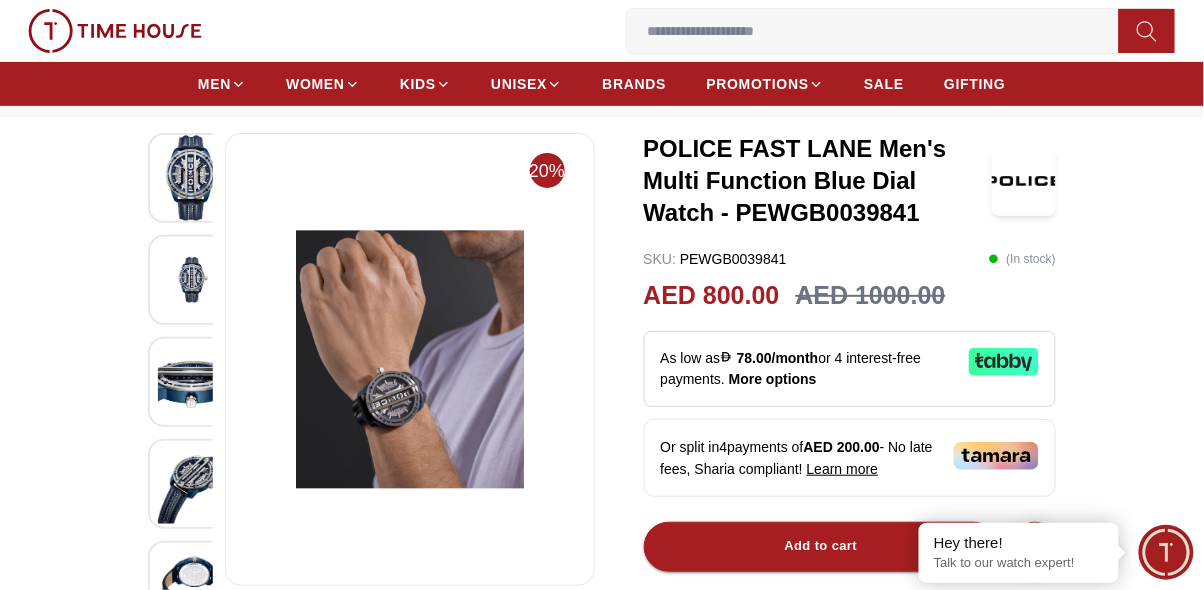 click at bounding box center (410, 359) 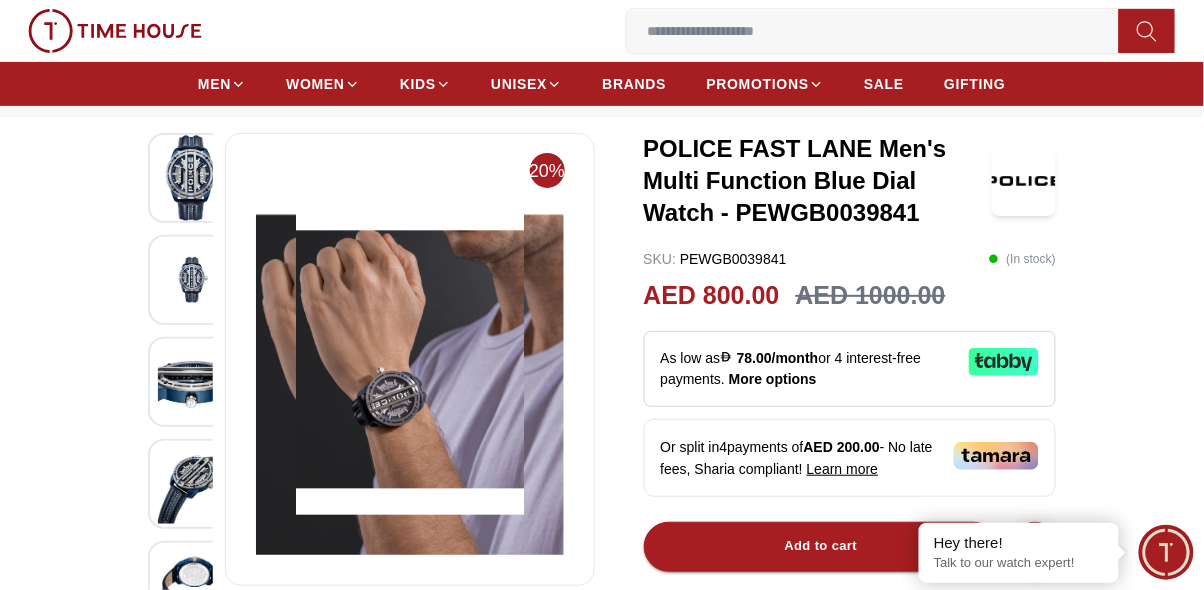 click at bounding box center [193, 178] 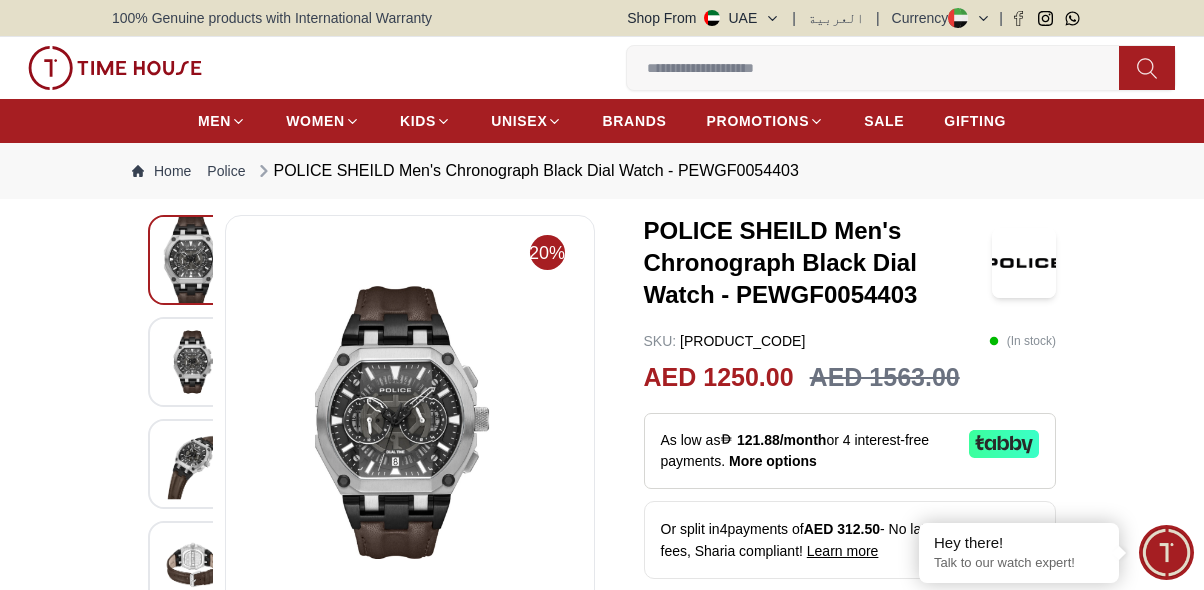 scroll, scrollTop: 0, scrollLeft: 0, axis: both 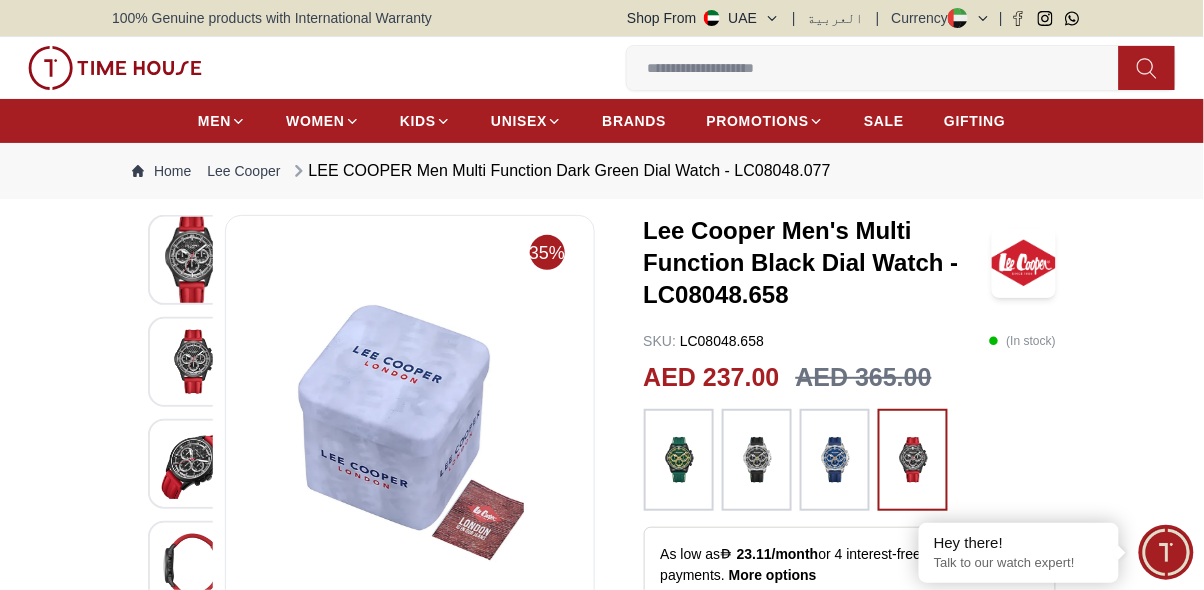 click at bounding box center (193, 260) 